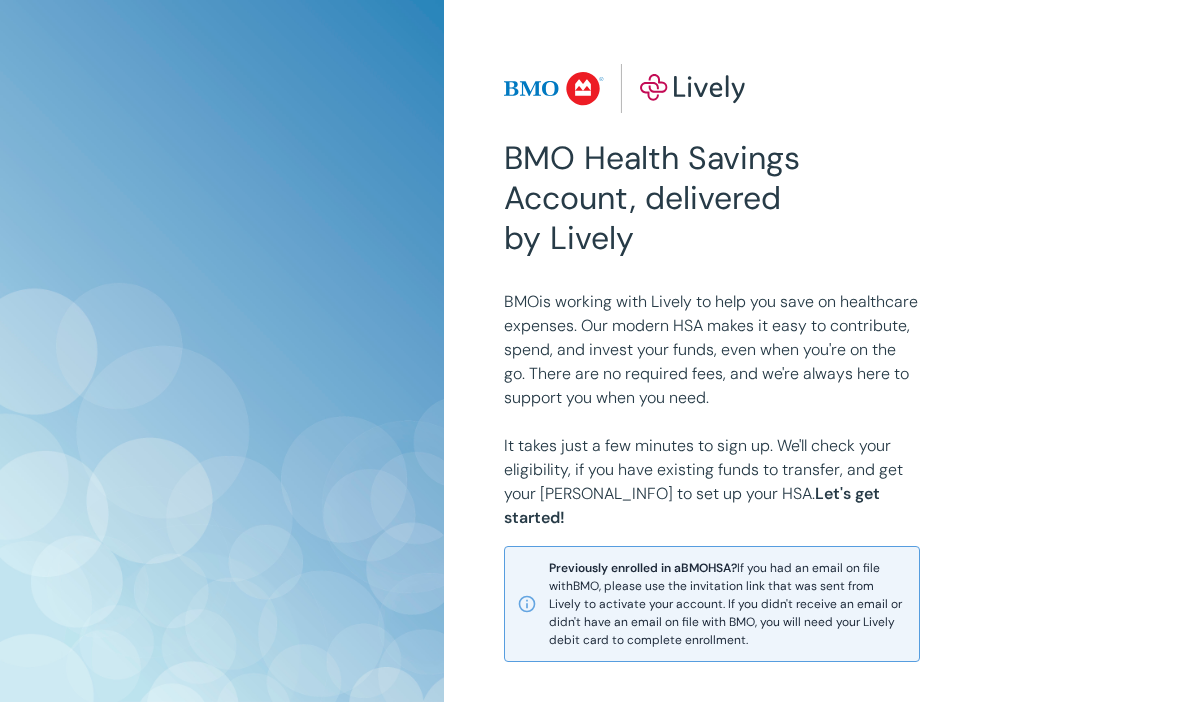 scroll, scrollTop: 415, scrollLeft: 0, axis: vertical 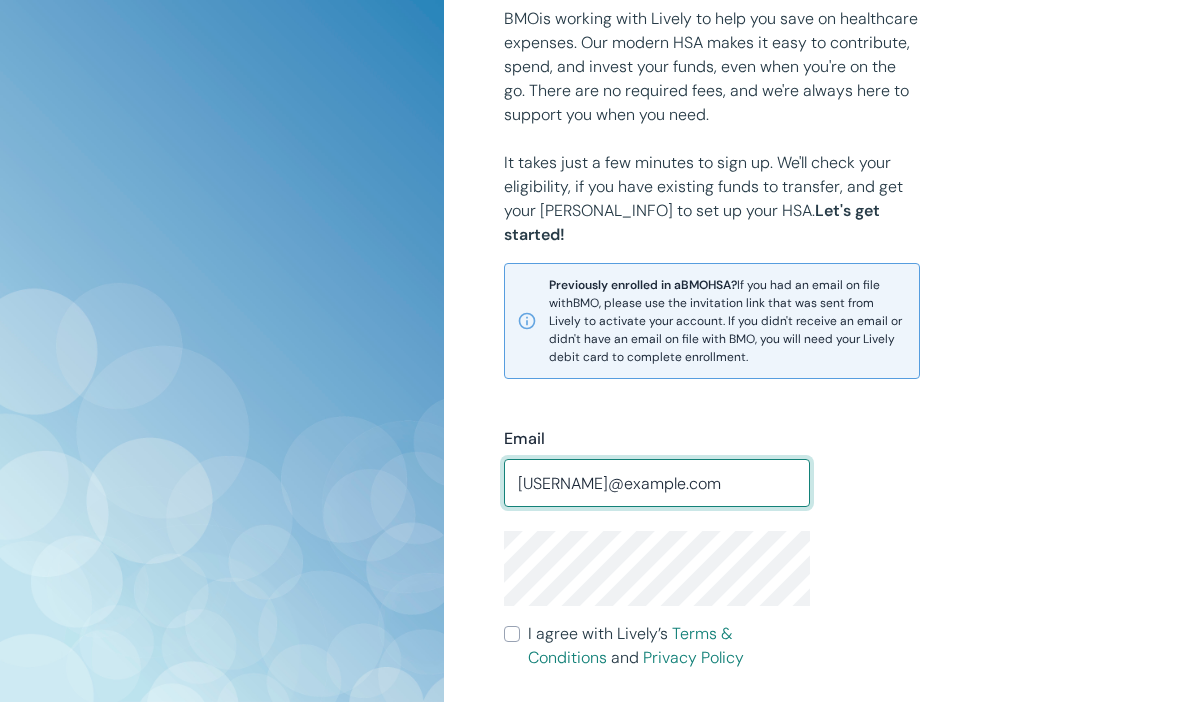 type on "[USERNAME]@example.com" 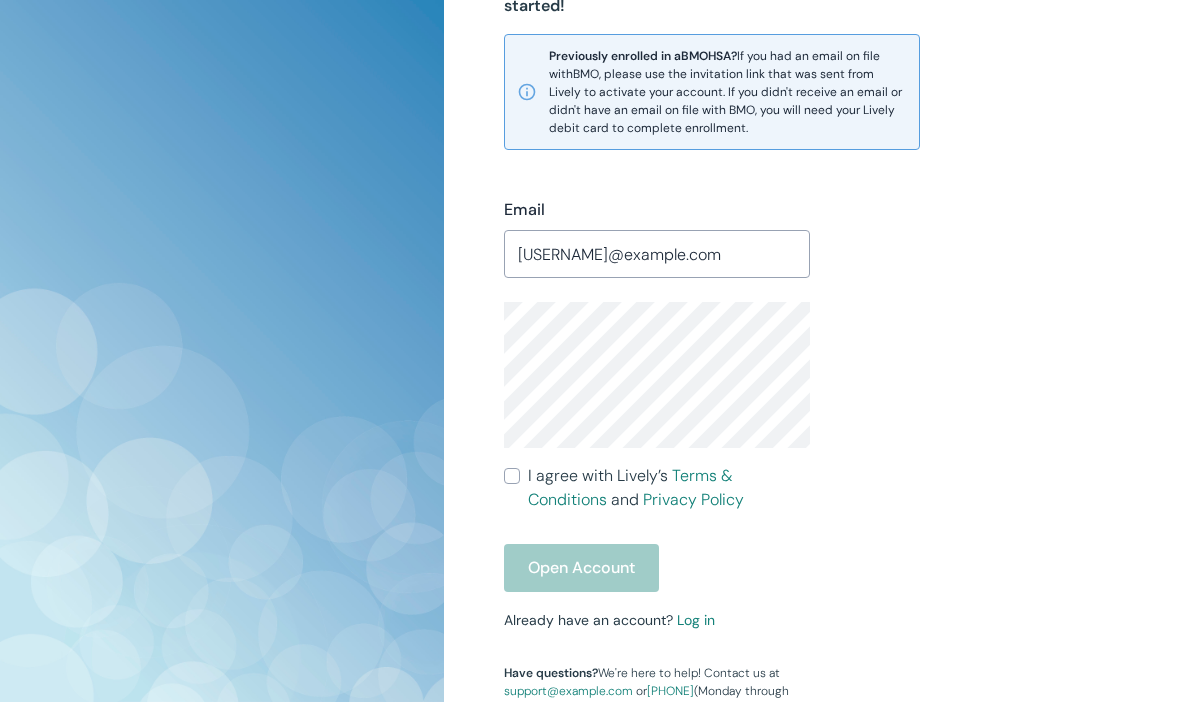 scroll, scrollTop: 533, scrollLeft: 0, axis: vertical 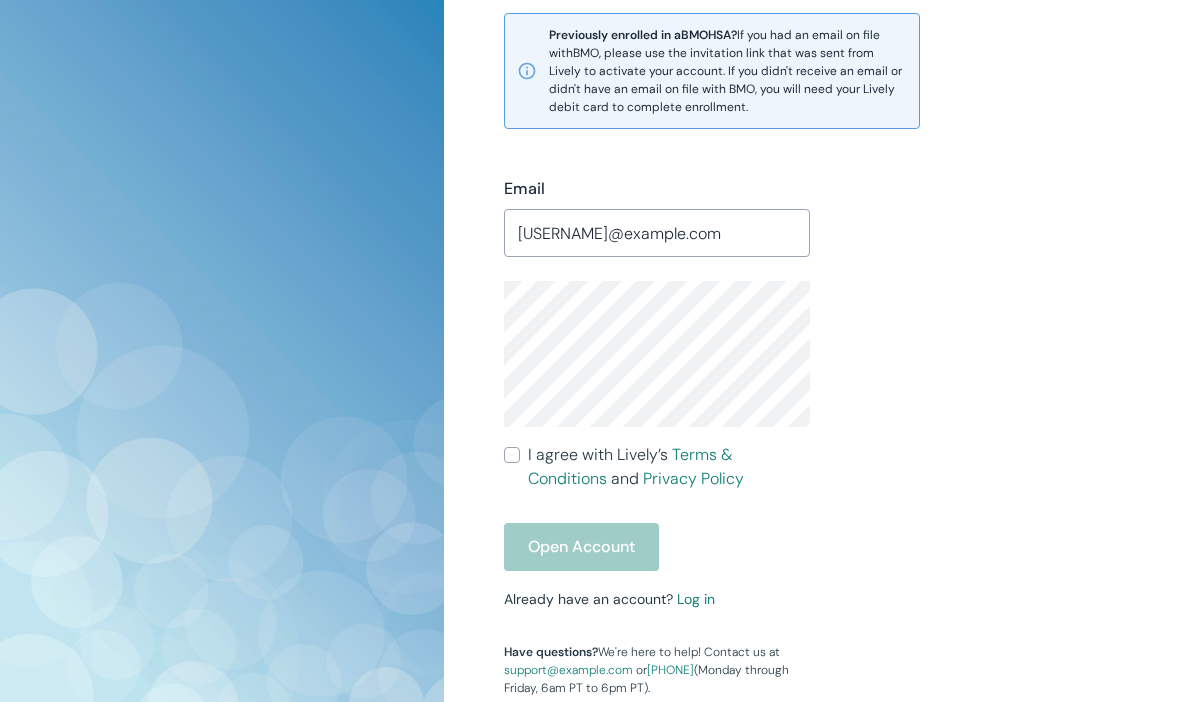 click on "I agree with Lively’s   Terms & Conditions   and   Privacy Policy" at bounding box center [512, 455] 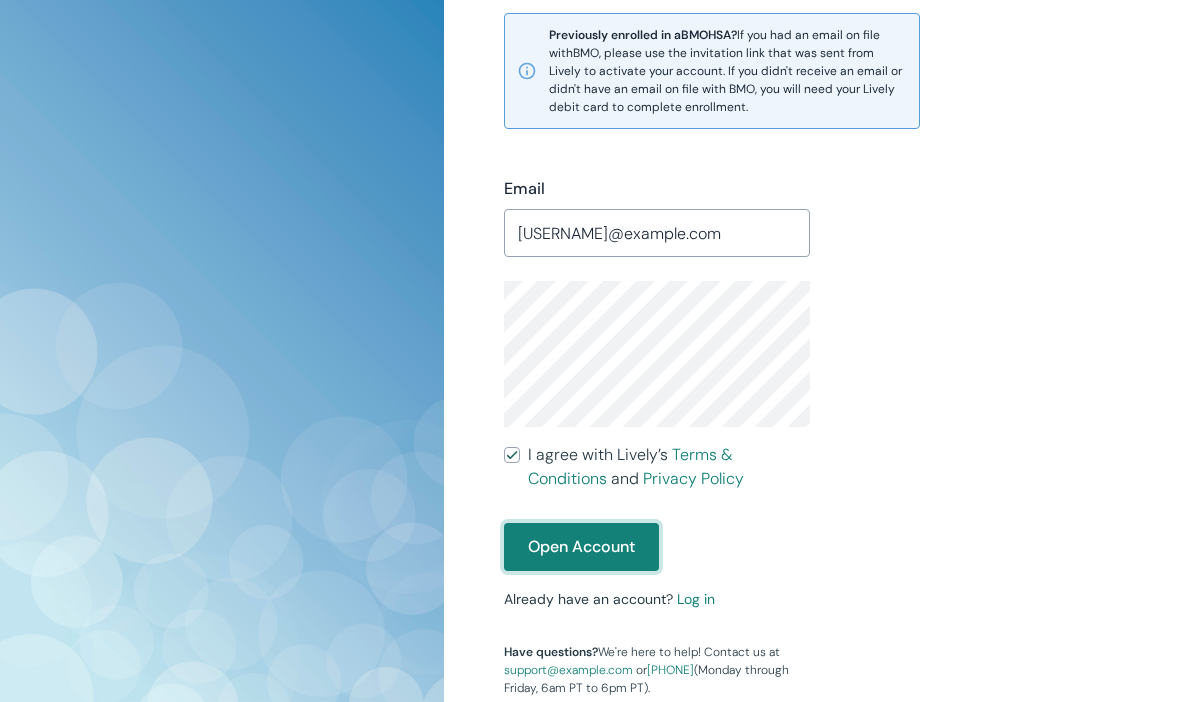 click on "Open Account" at bounding box center (581, 547) 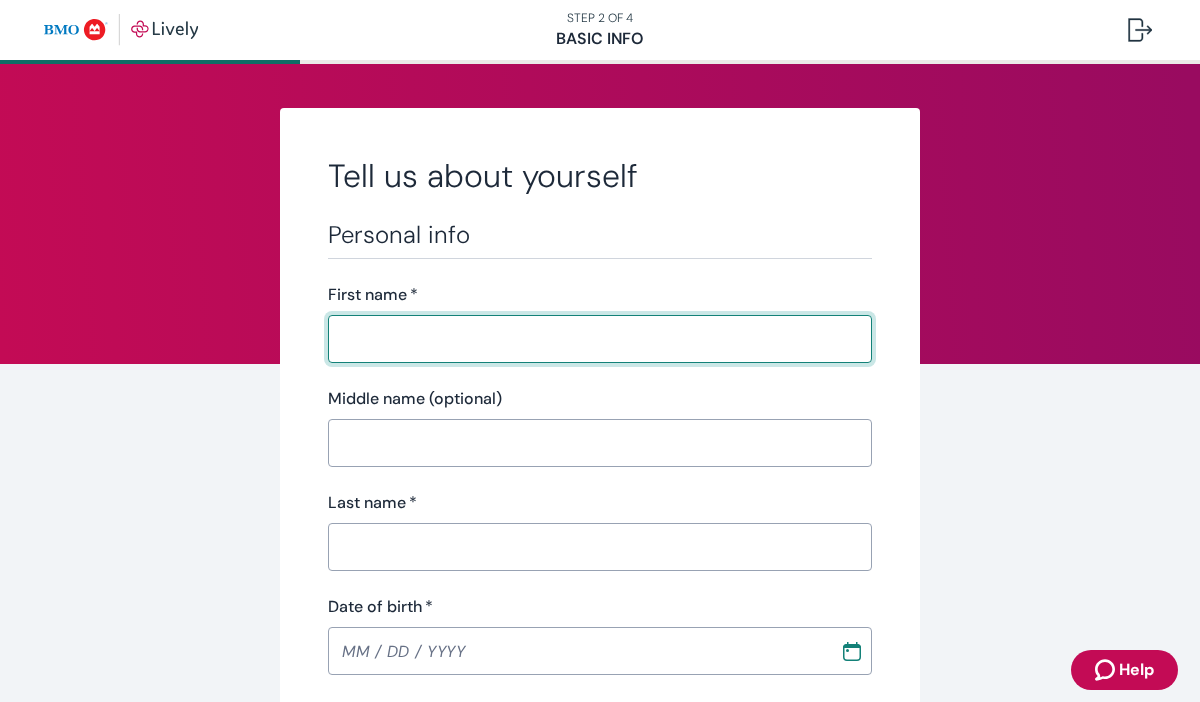 scroll, scrollTop: 0, scrollLeft: 0, axis: both 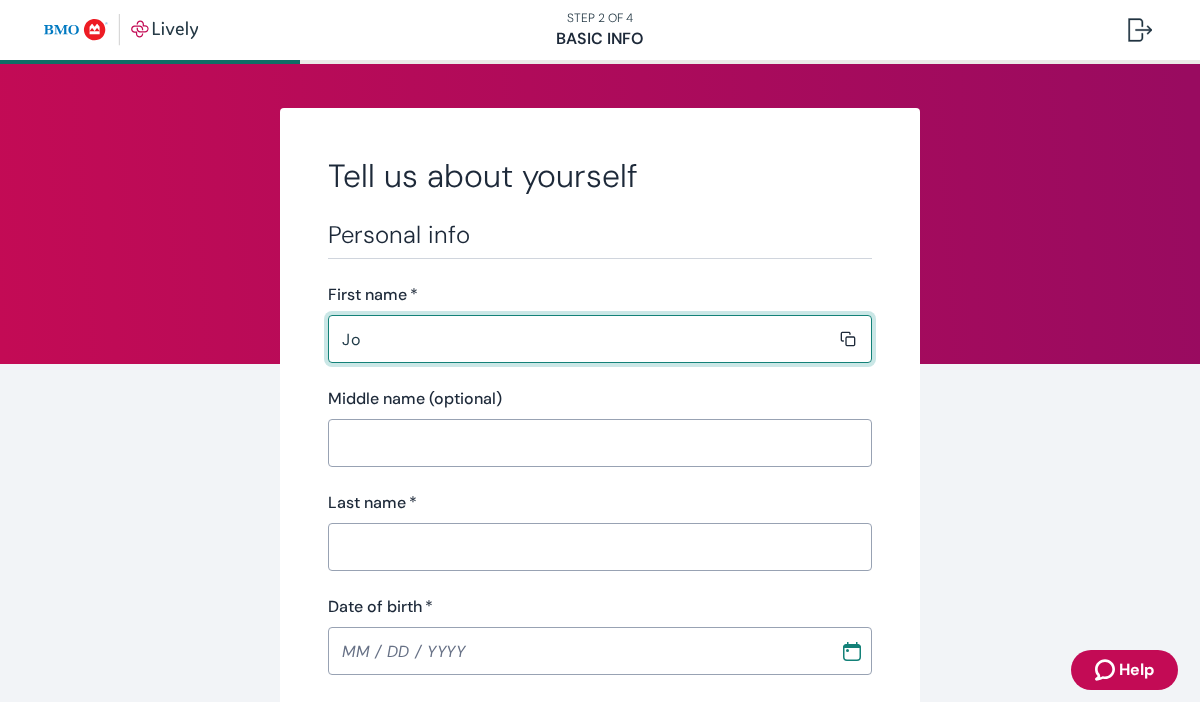 type on "[FIRST]" 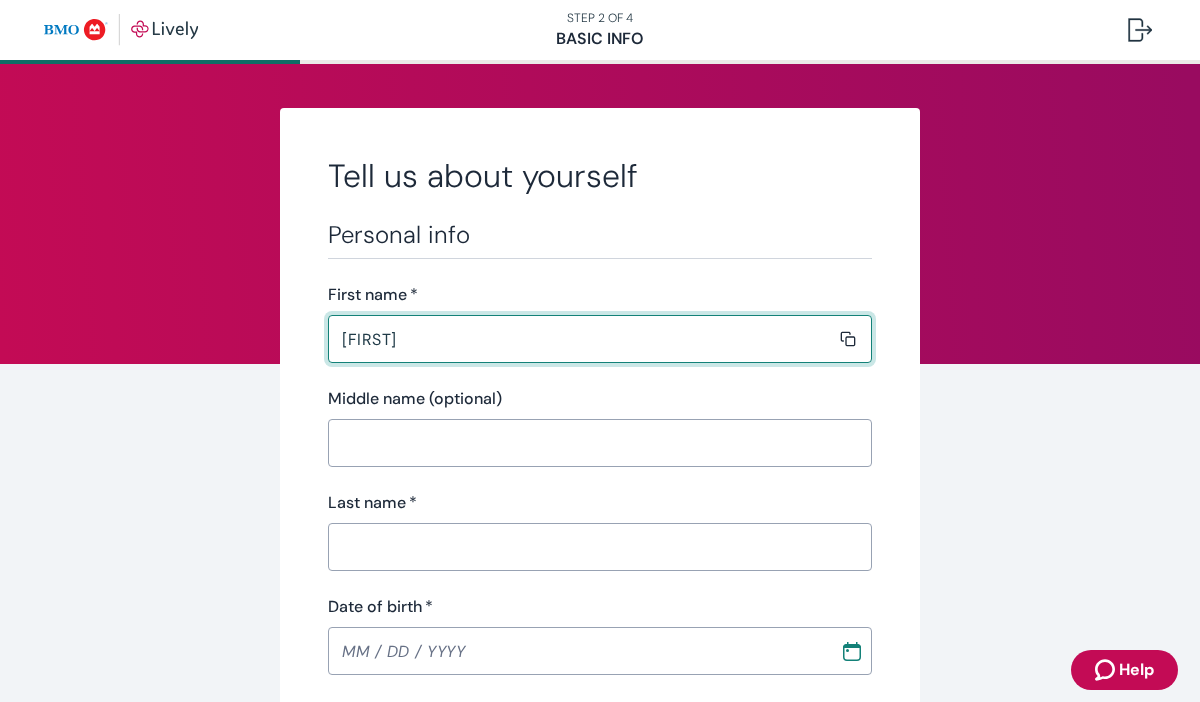 type on "[FIRST]" 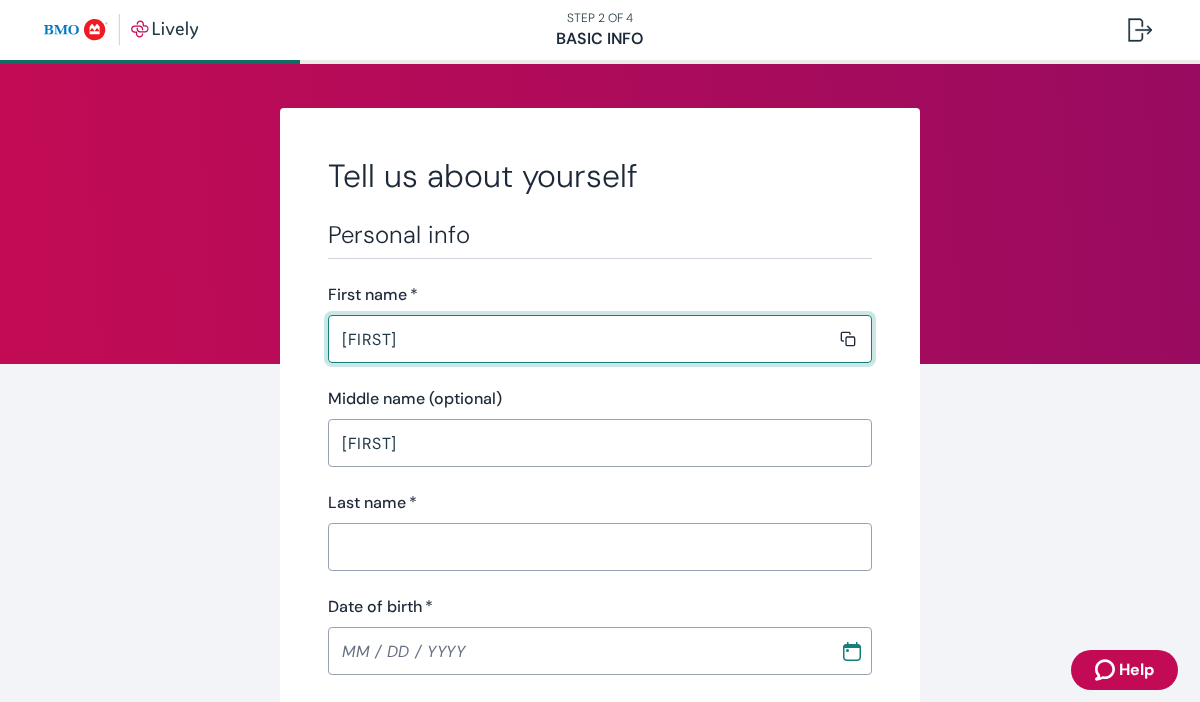 type on "[LAST]" 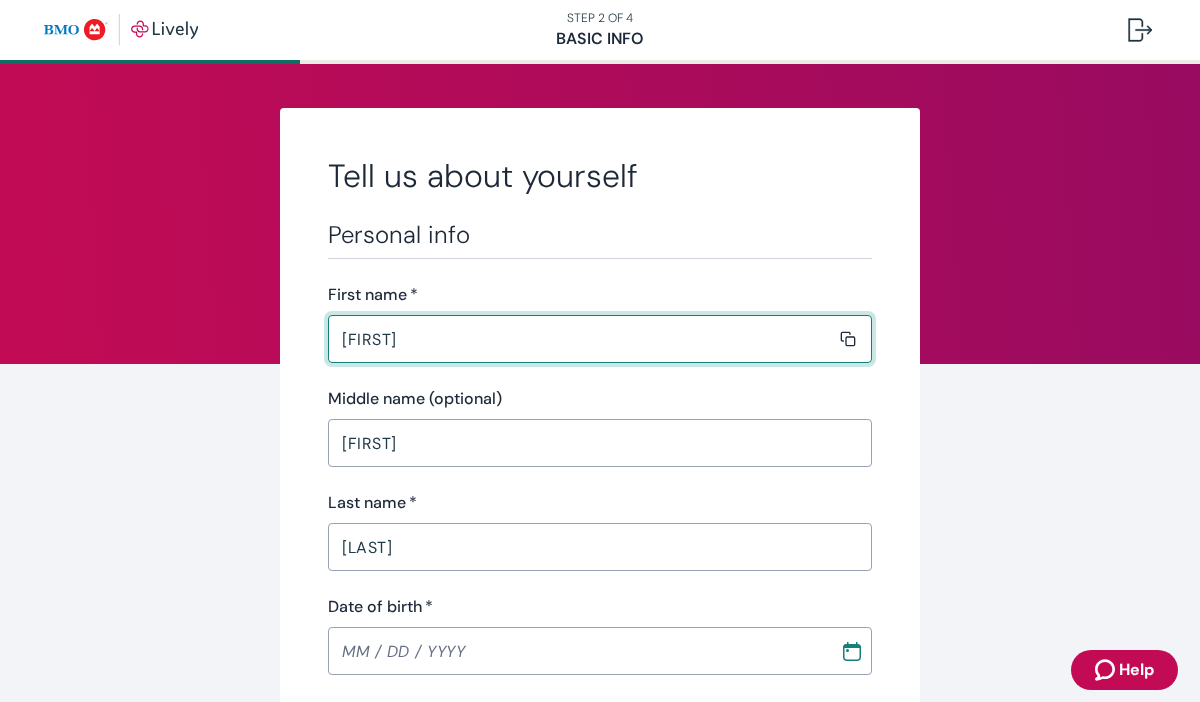 type on "[PHONE]" 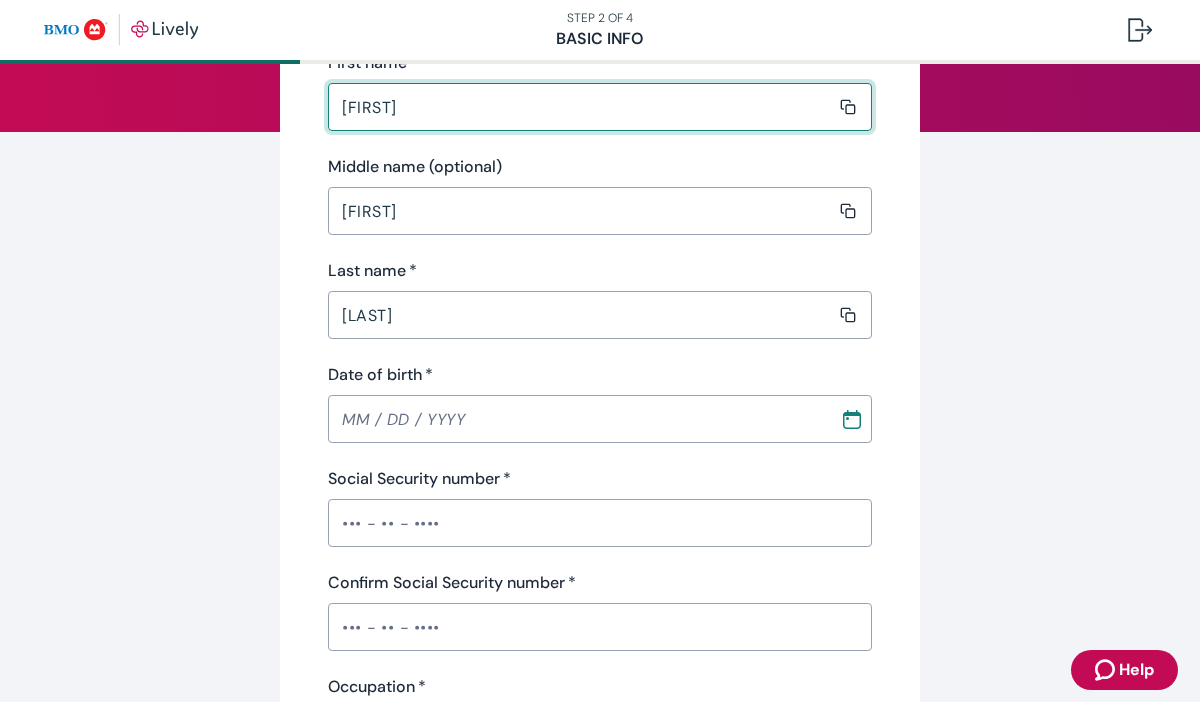 scroll, scrollTop: 292, scrollLeft: 0, axis: vertical 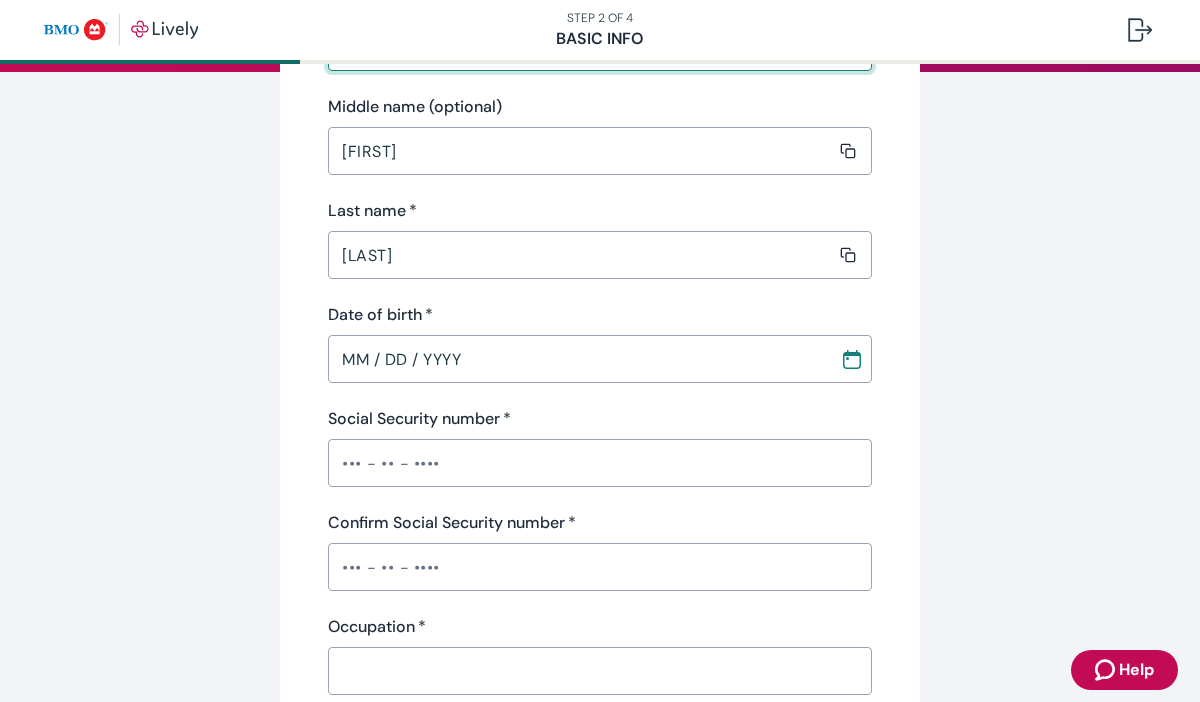 click on "MM / DD / YYYY" at bounding box center [577, 359] 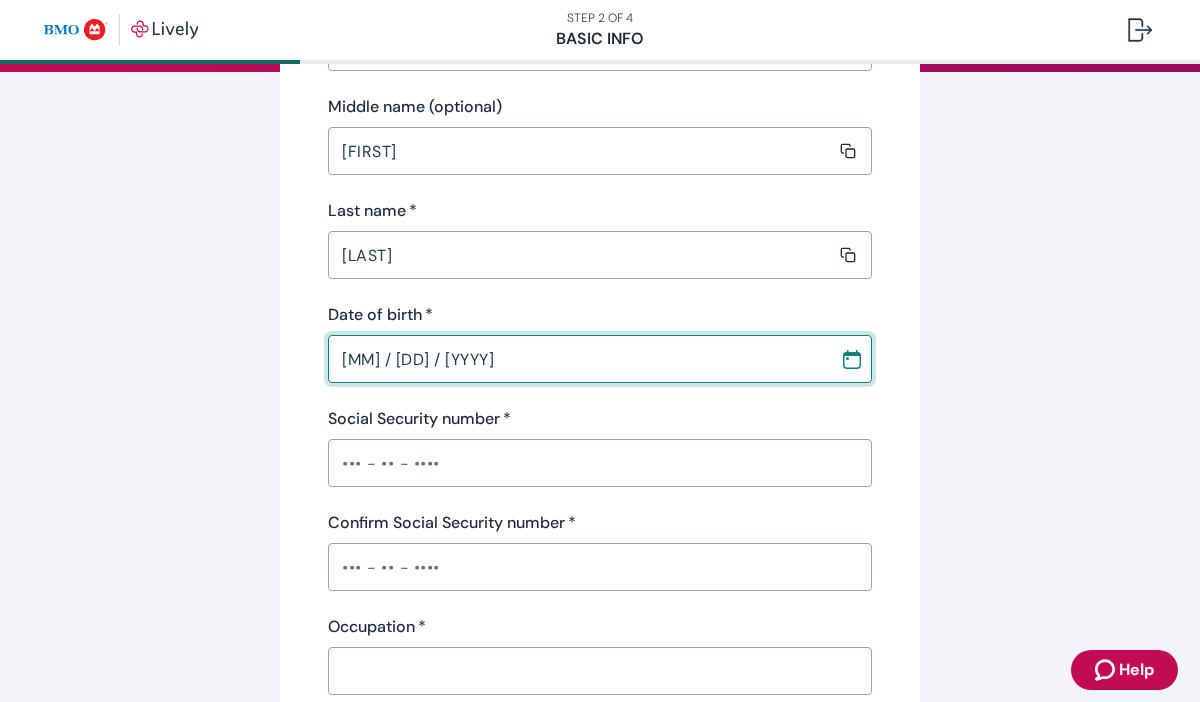click on "[MM] / [DD] / [YYYY]" at bounding box center [577, 359] 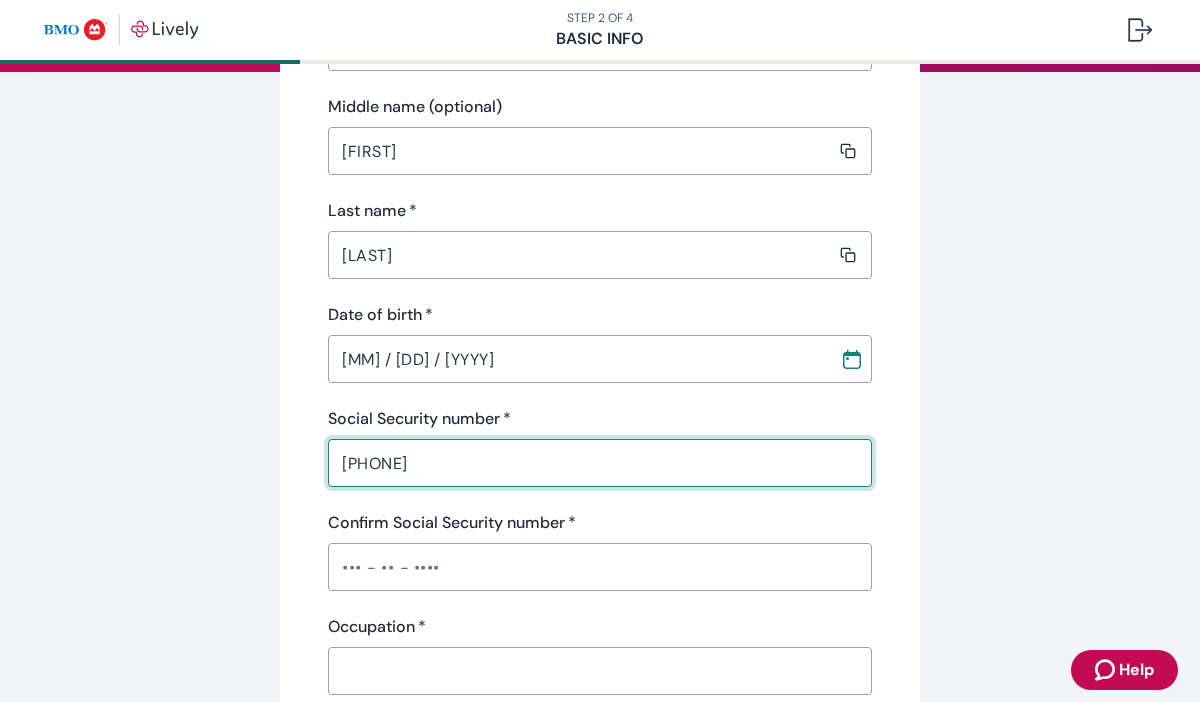 type on "[PHONE]" 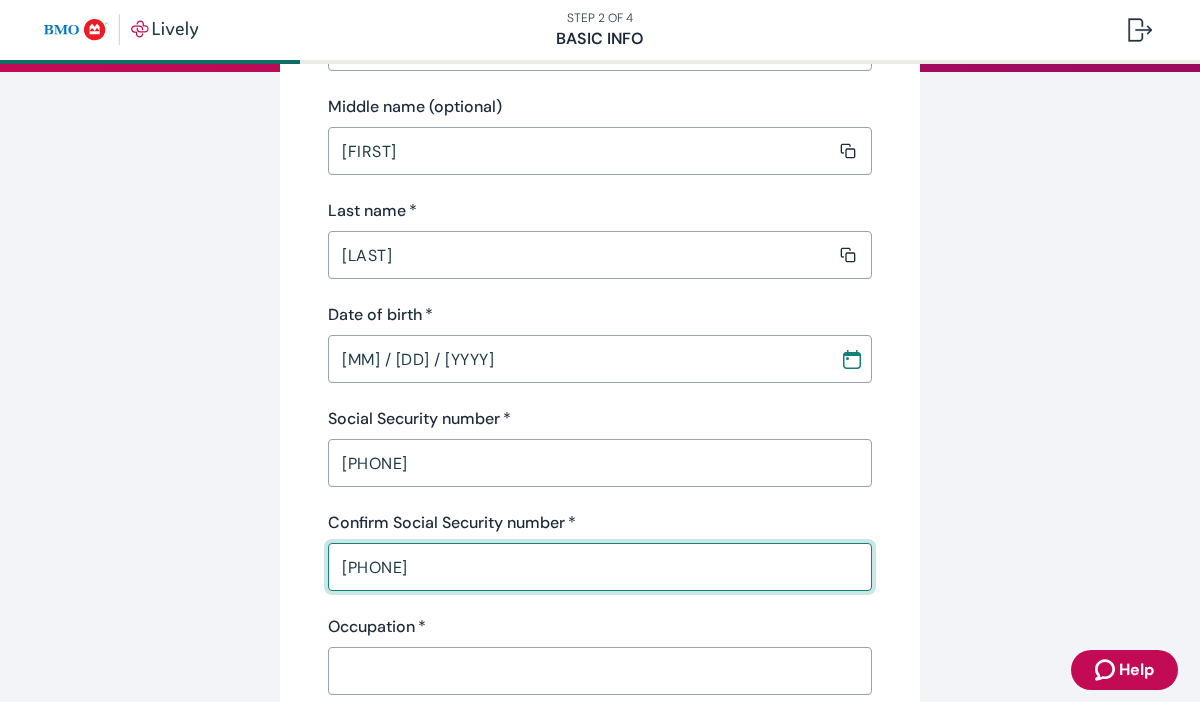 type on "[PHONE]" 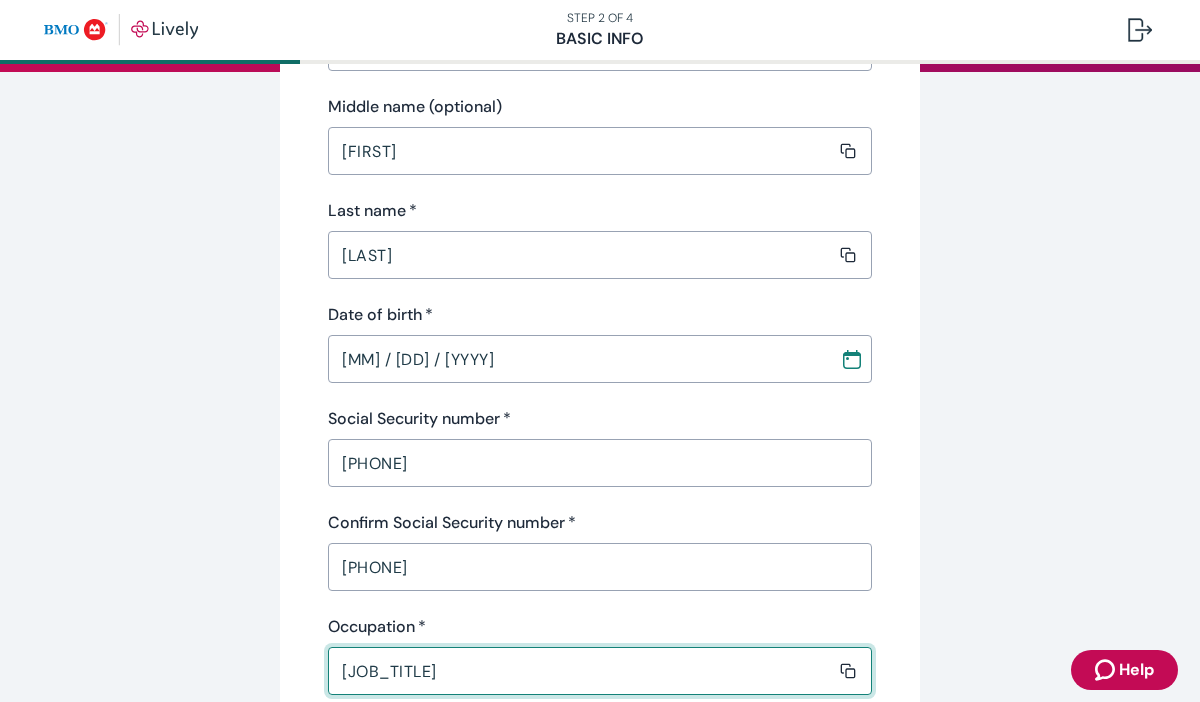 type on "[JOB_TITLE]" 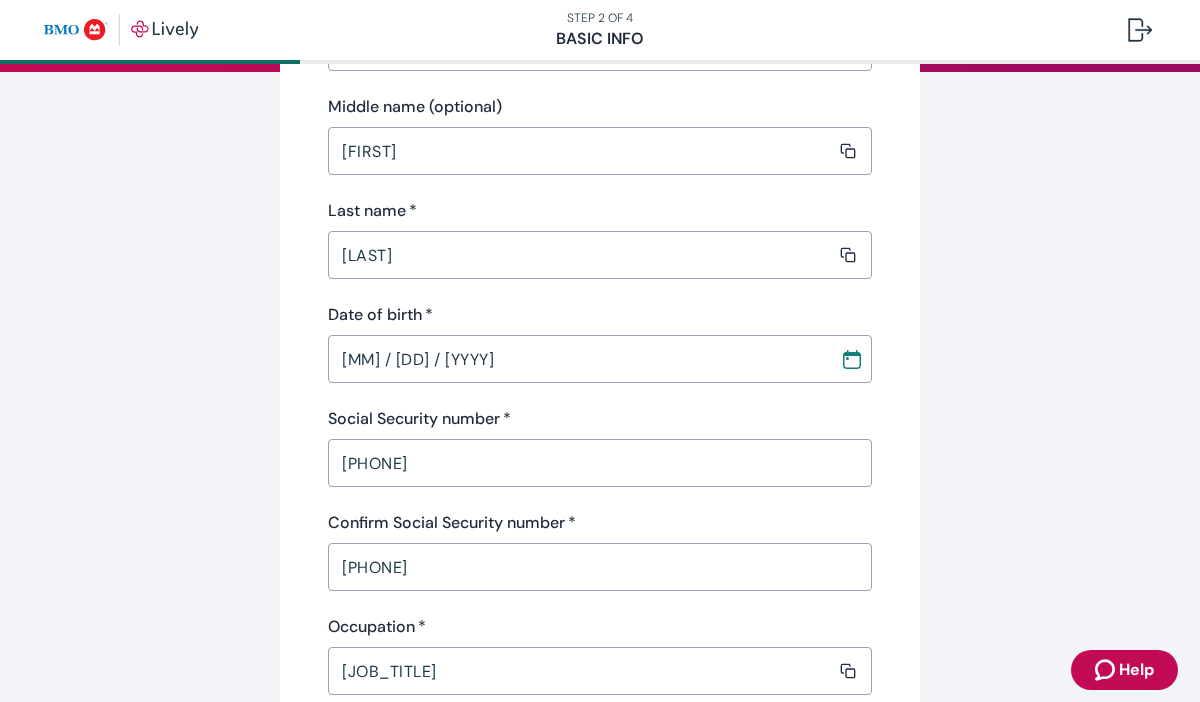 type 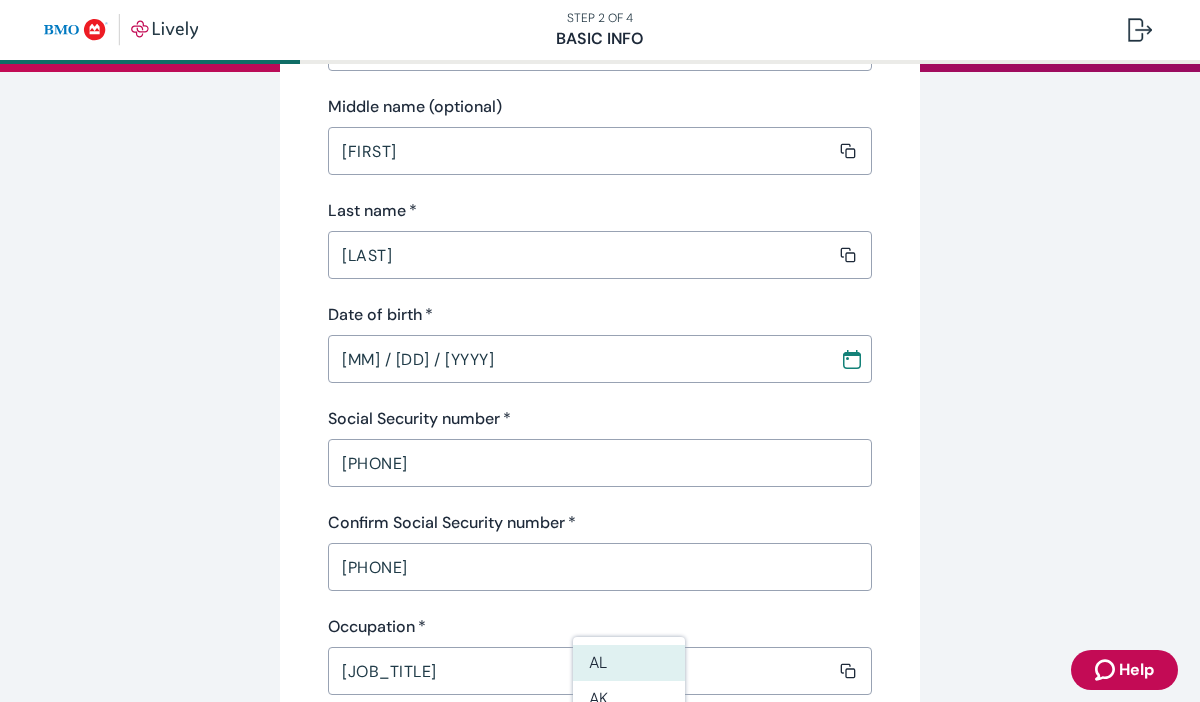 scroll, scrollTop: 684, scrollLeft: 0, axis: vertical 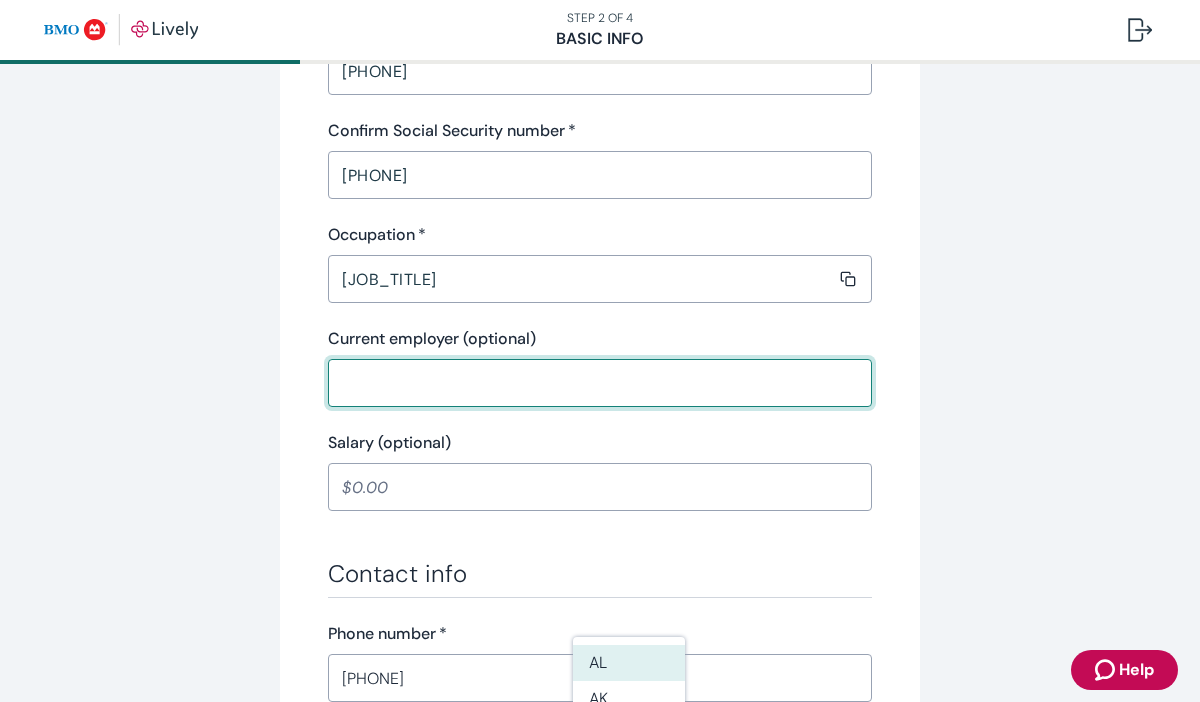 type on "[SCHOOL_NAME]" 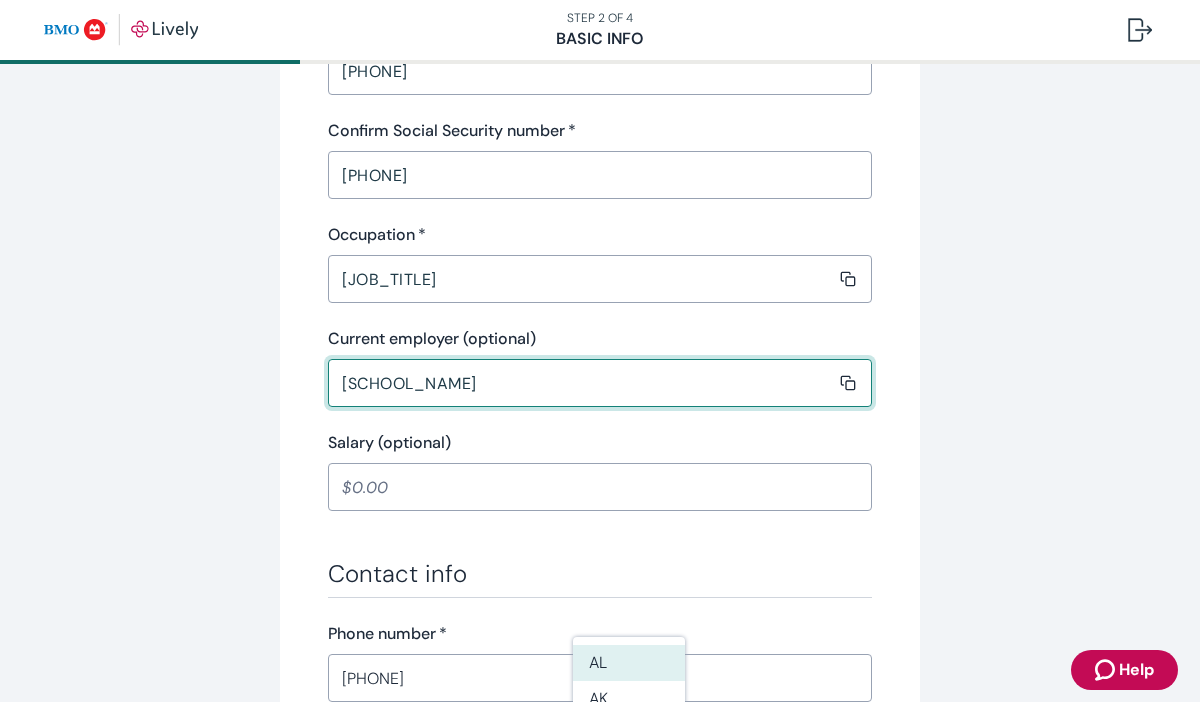 click on "Salary (optional)" at bounding box center [600, 487] 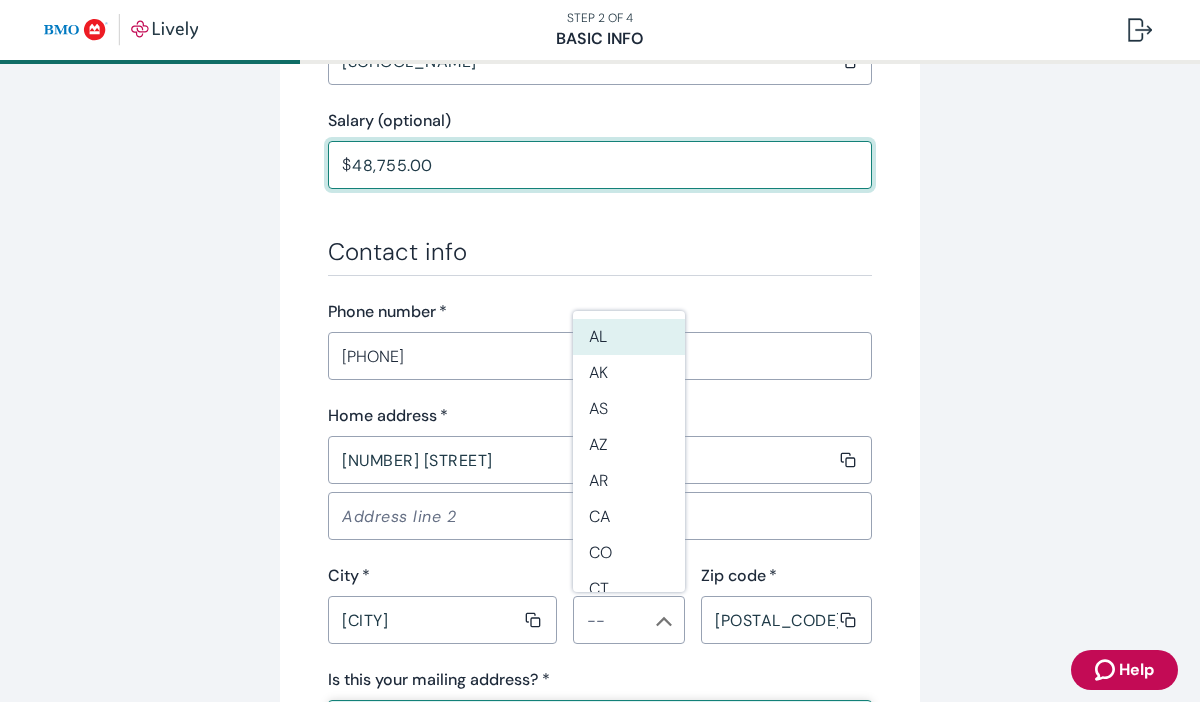 scroll, scrollTop: 1010, scrollLeft: 0, axis: vertical 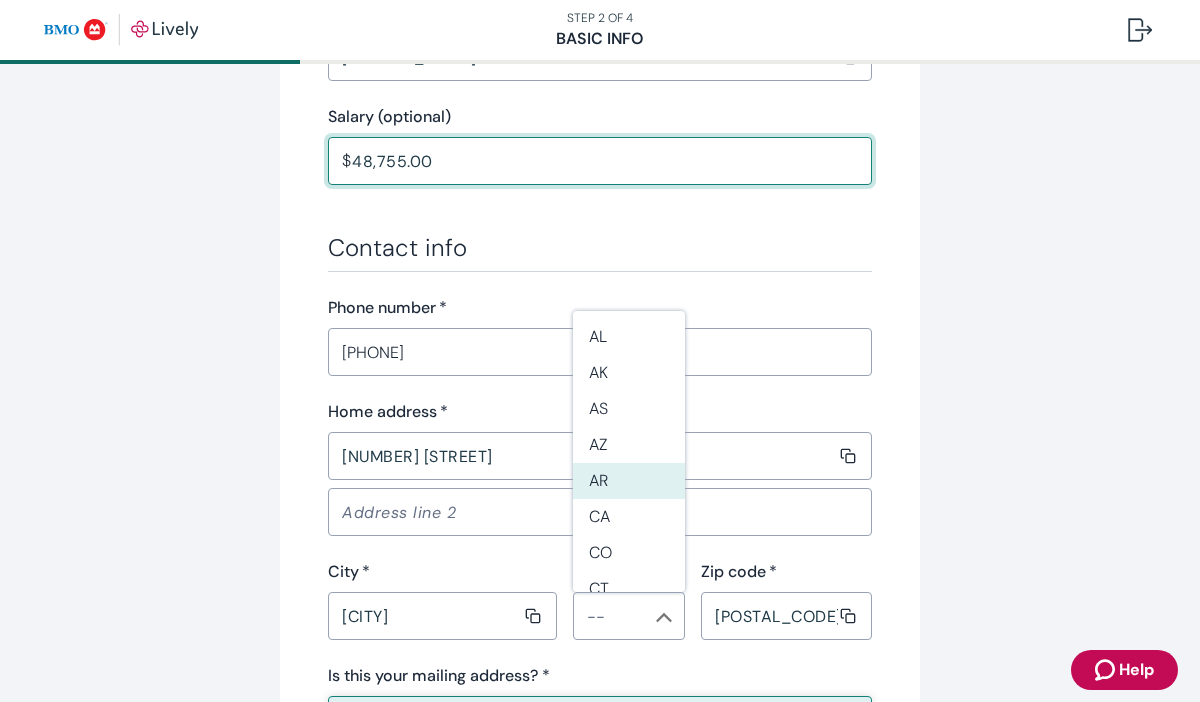type on "48,755.00" 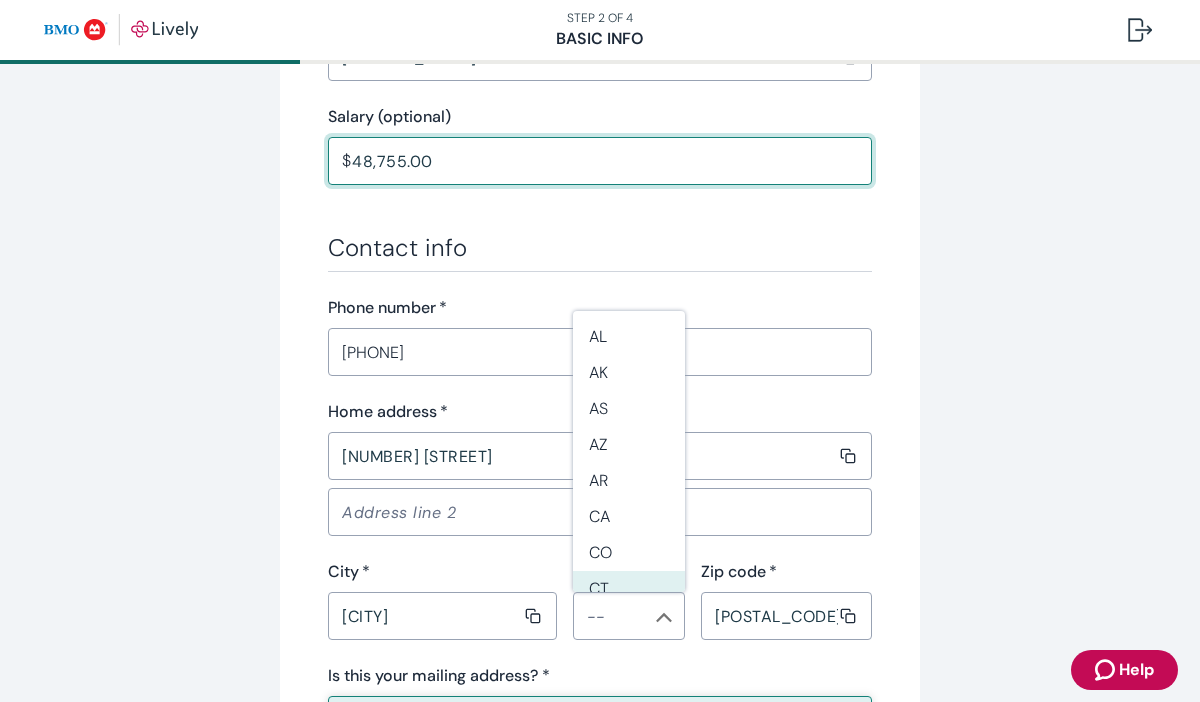 click on "State *" at bounding box center (612, 616) 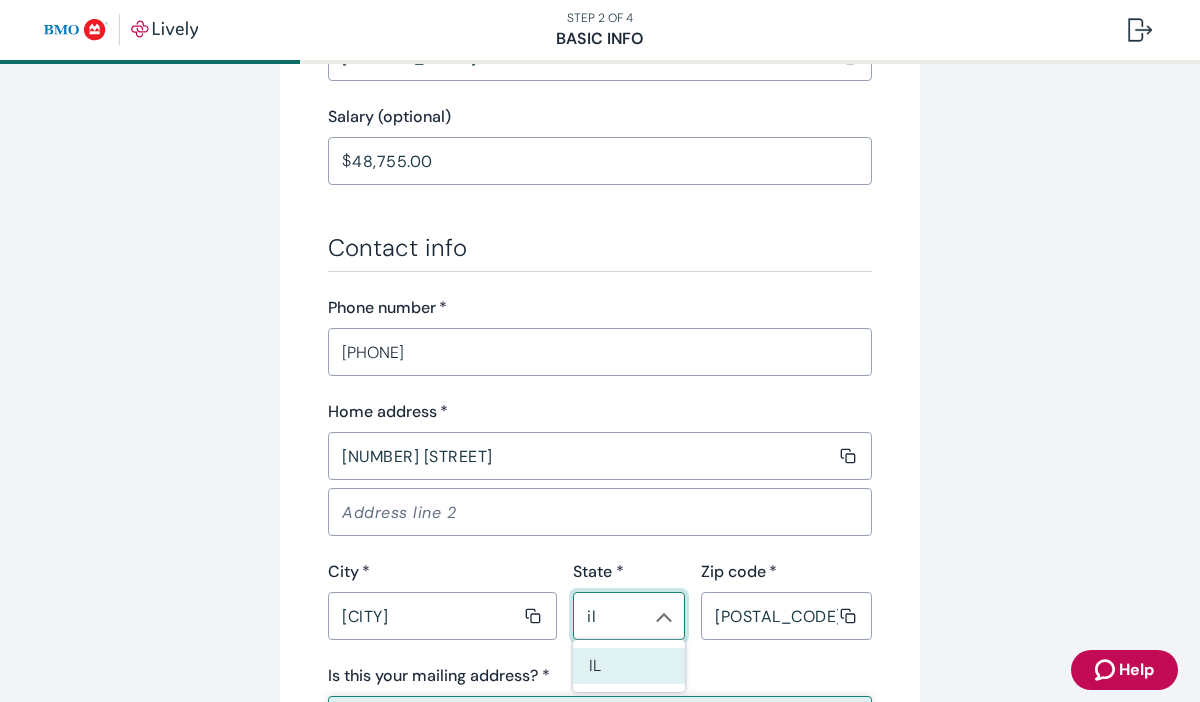 click on "IL" at bounding box center (629, 666) 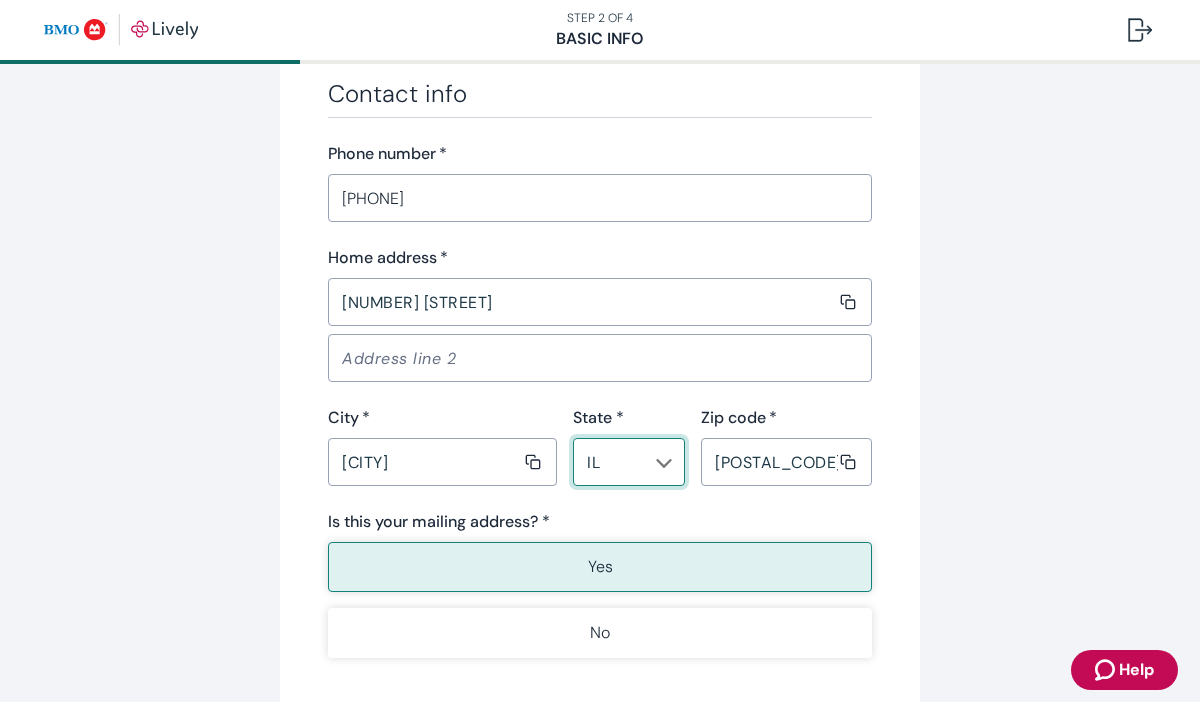 scroll, scrollTop: 1254, scrollLeft: 0, axis: vertical 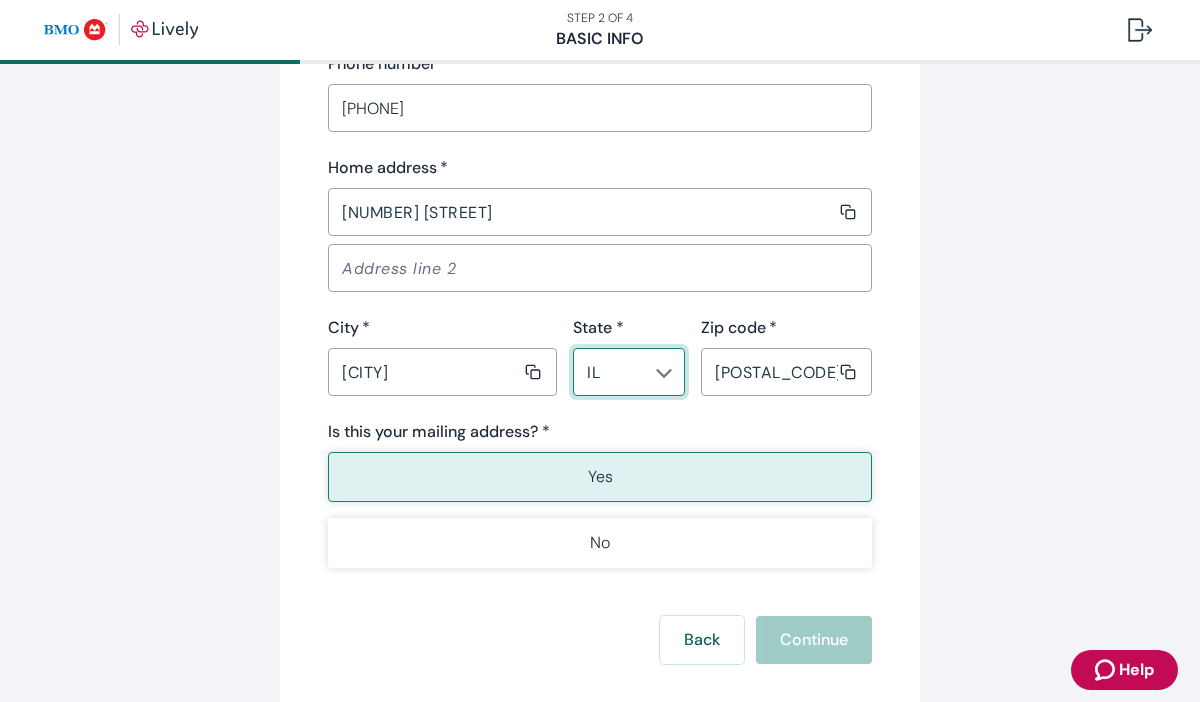 type on "IL" 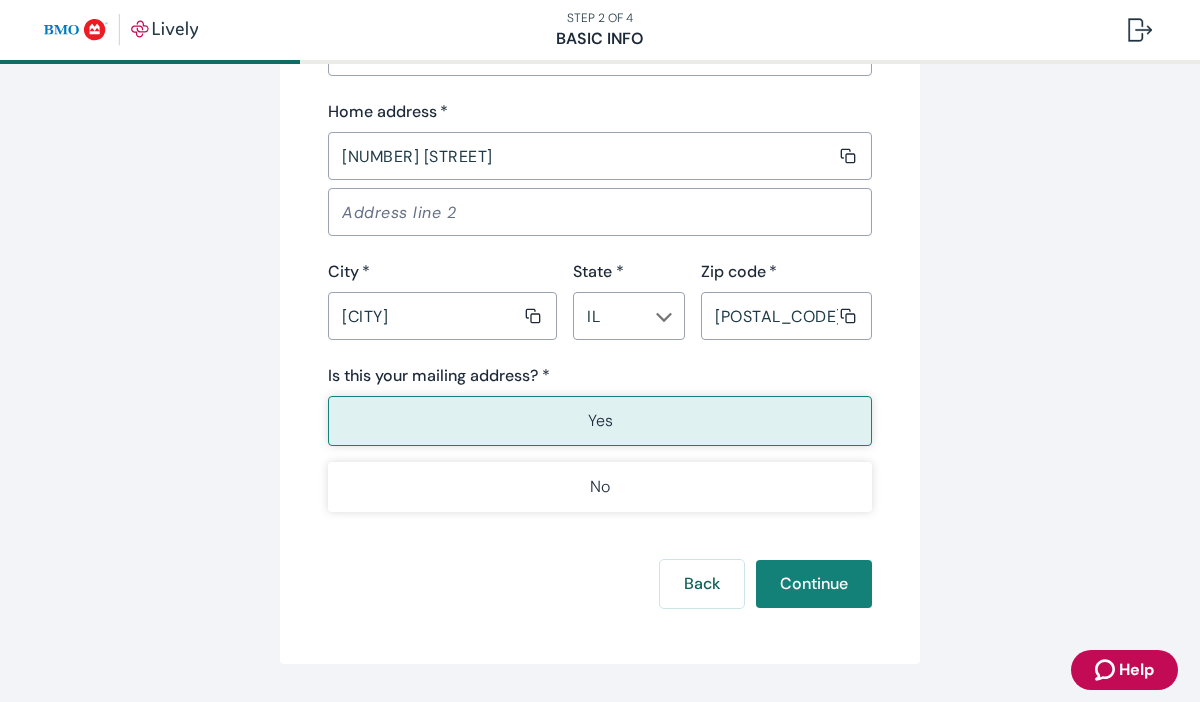 scroll, scrollTop: 1347, scrollLeft: 0, axis: vertical 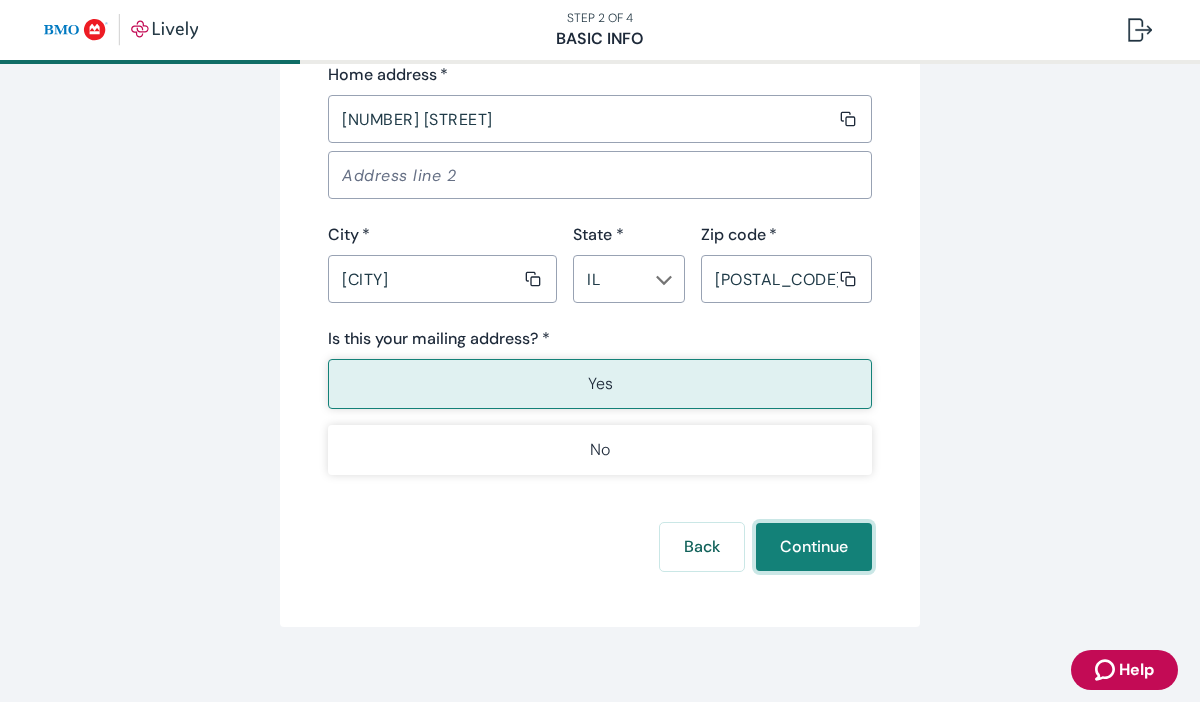 click on "Continue" at bounding box center (814, 547) 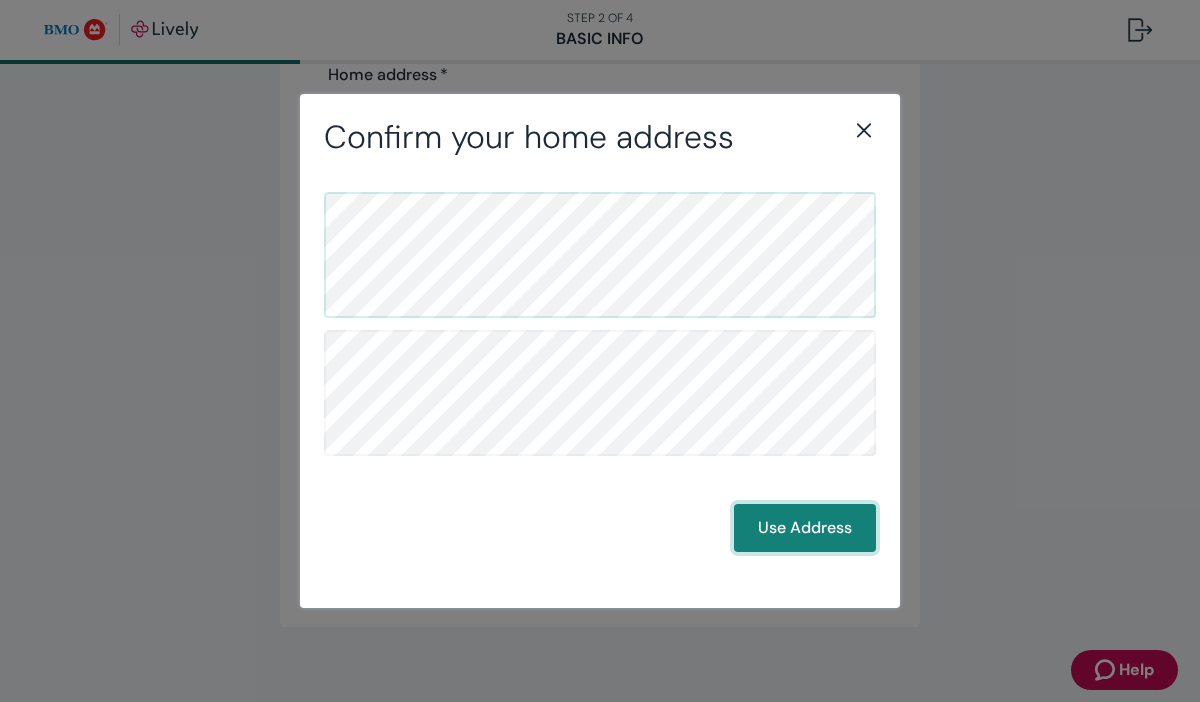 click on "Use Address" at bounding box center [805, 528] 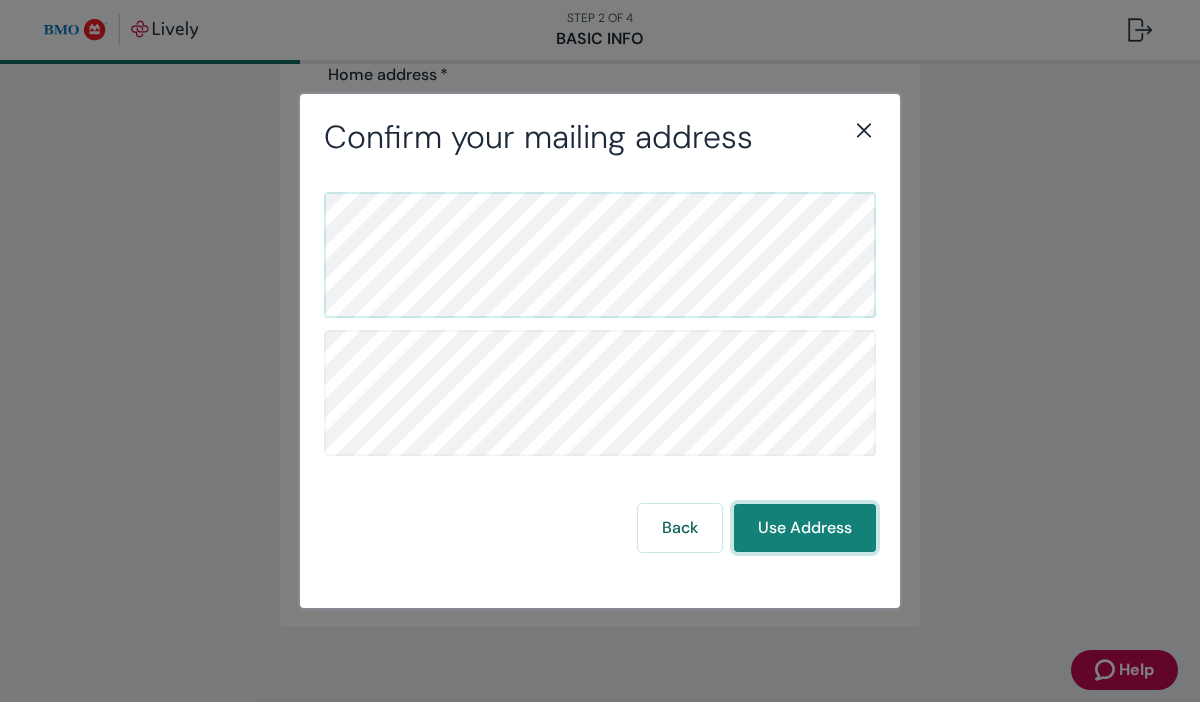 click on "Use Address" at bounding box center (805, 528) 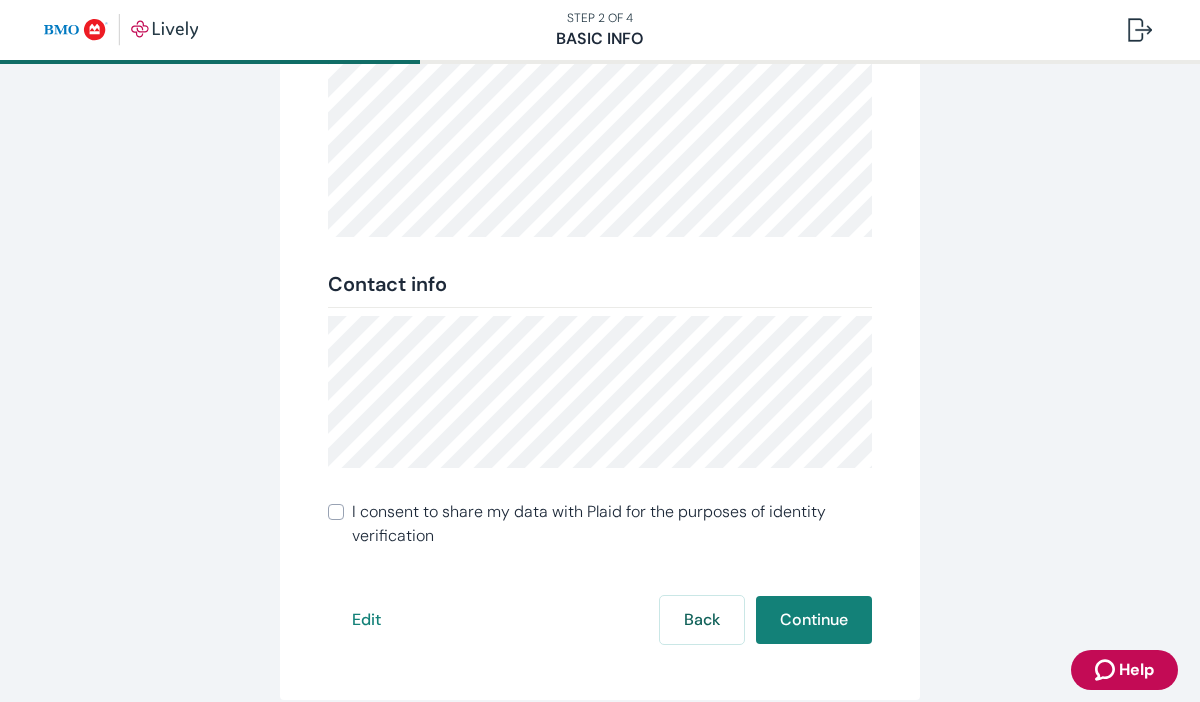 scroll, scrollTop: 412, scrollLeft: 0, axis: vertical 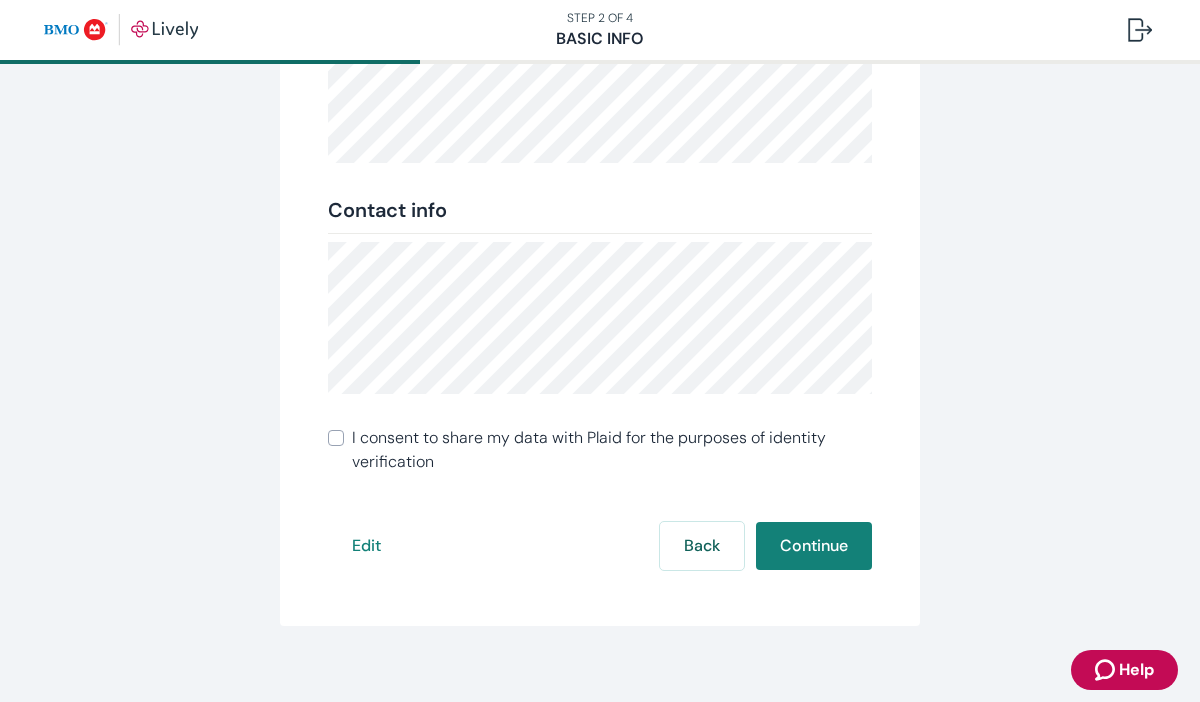 click on "I consent to share my data with Plaid for the purposes of identity verification" at bounding box center (612, 450) 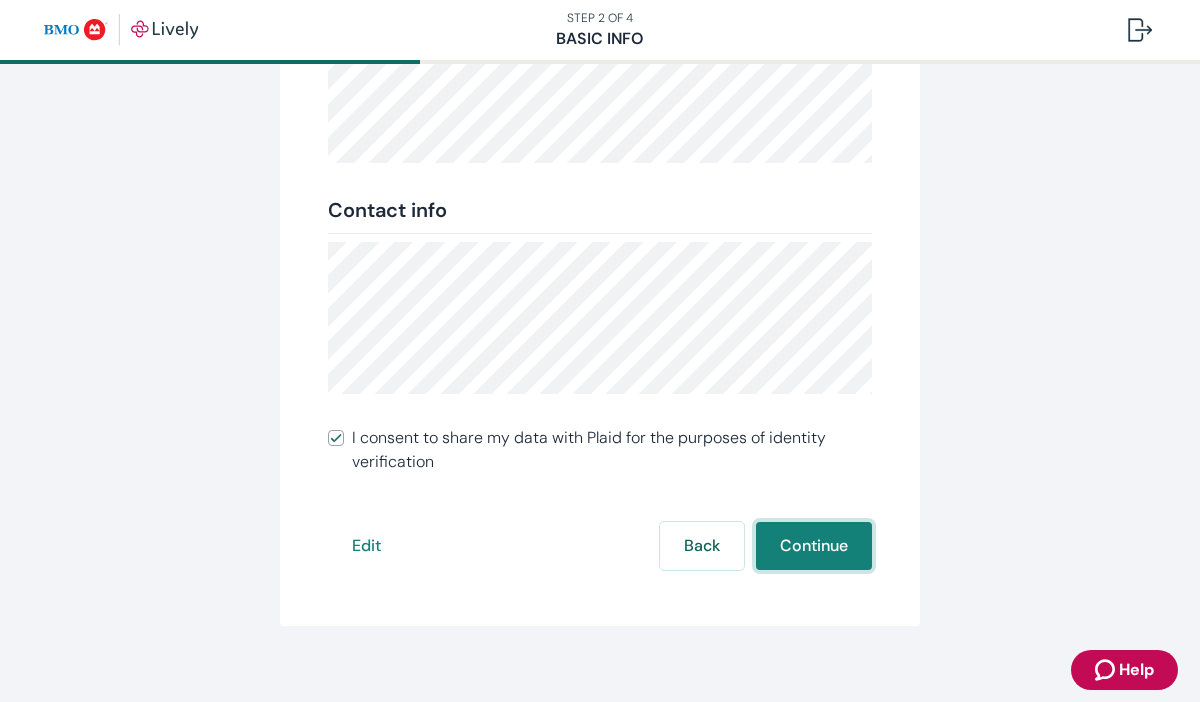 click on "Continue" at bounding box center (814, 546) 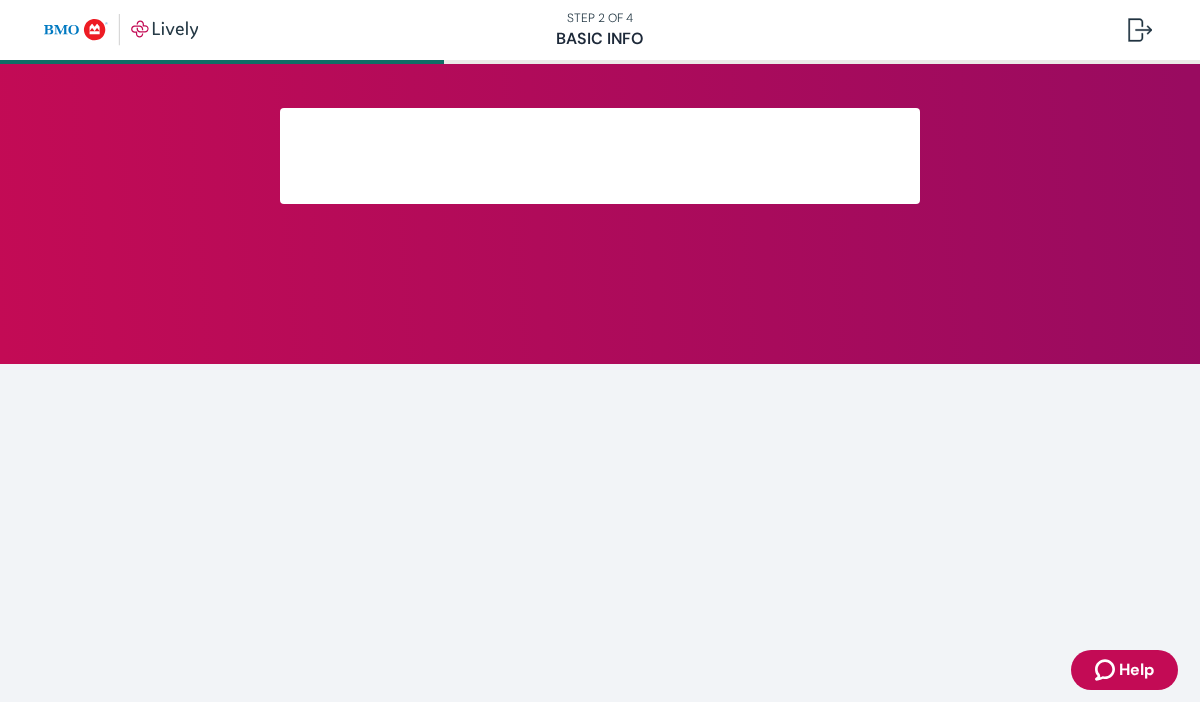 scroll, scrollTop: 0, scrollLeft: 0, axis: both 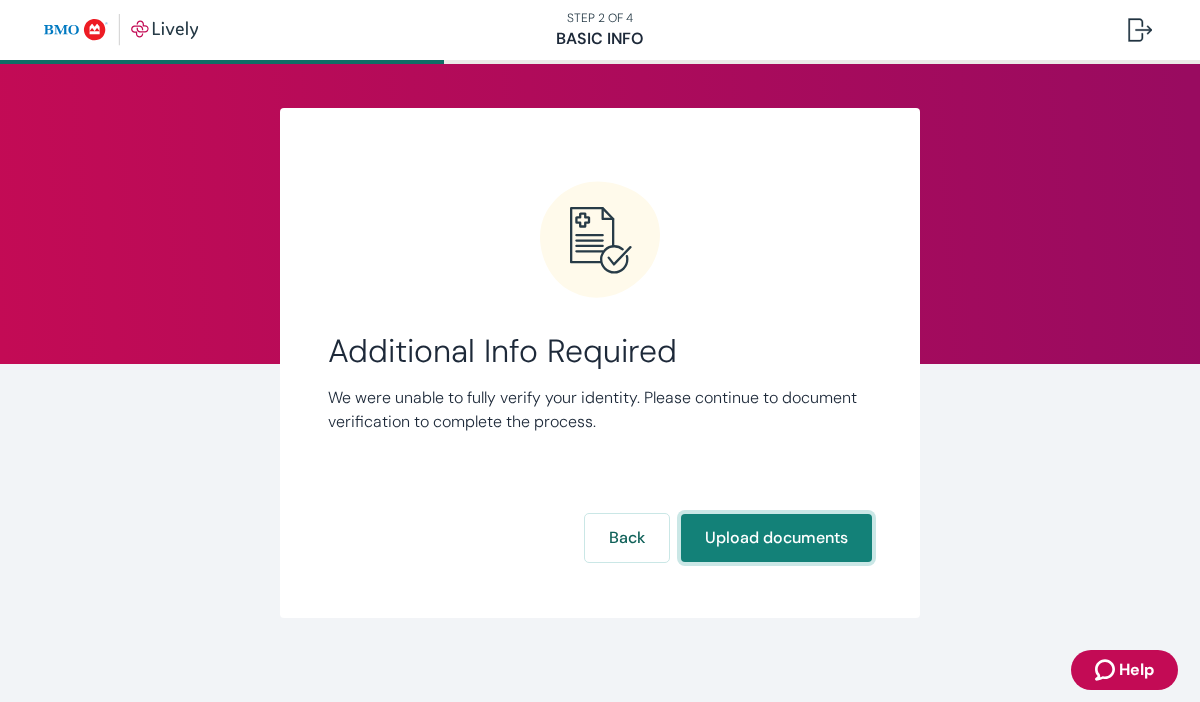 click on "Upload documents" at bounding box center [776, 538] 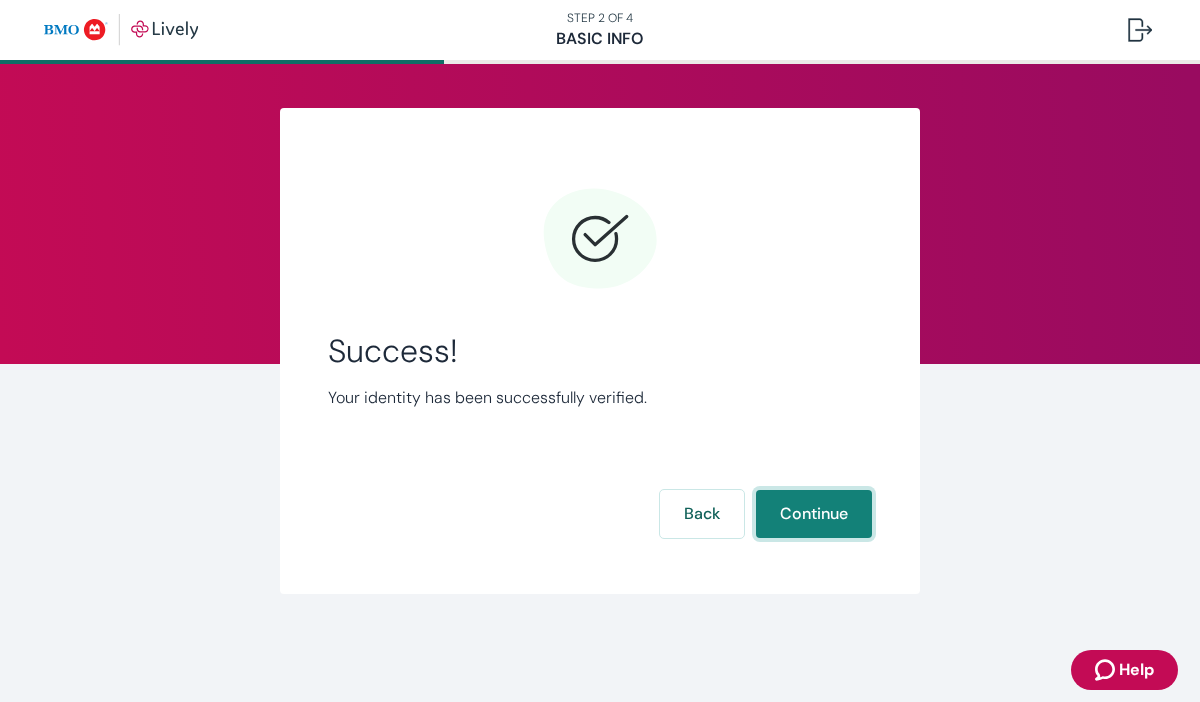 click on "Continue" at bounding box center [814, 514] 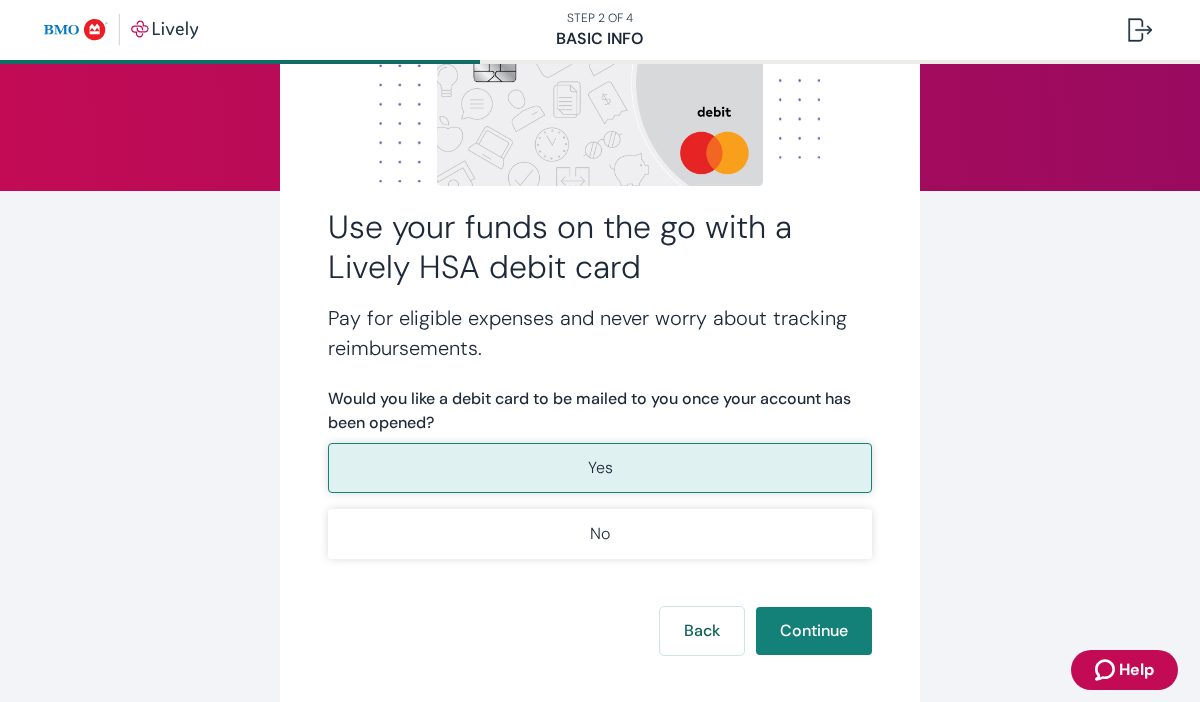 scroll, scrollTop: 178, scrollLeft: 0, axis: vertical 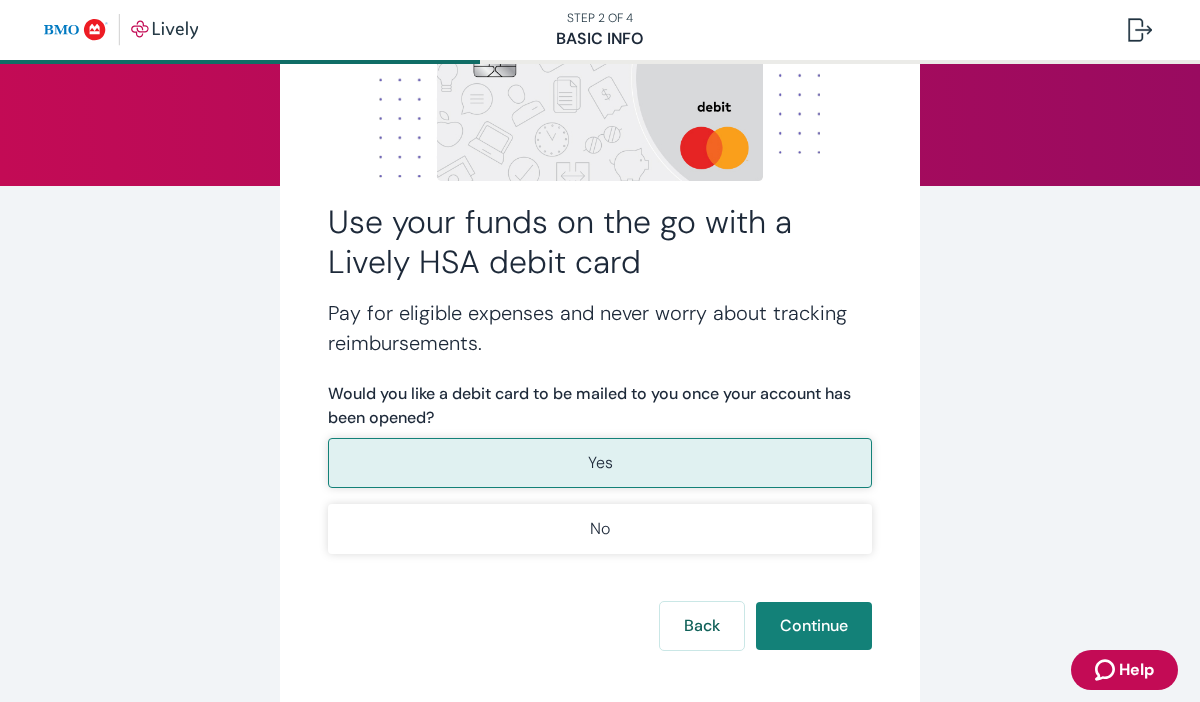 click on "Yes" at bounding box center [600, 463] 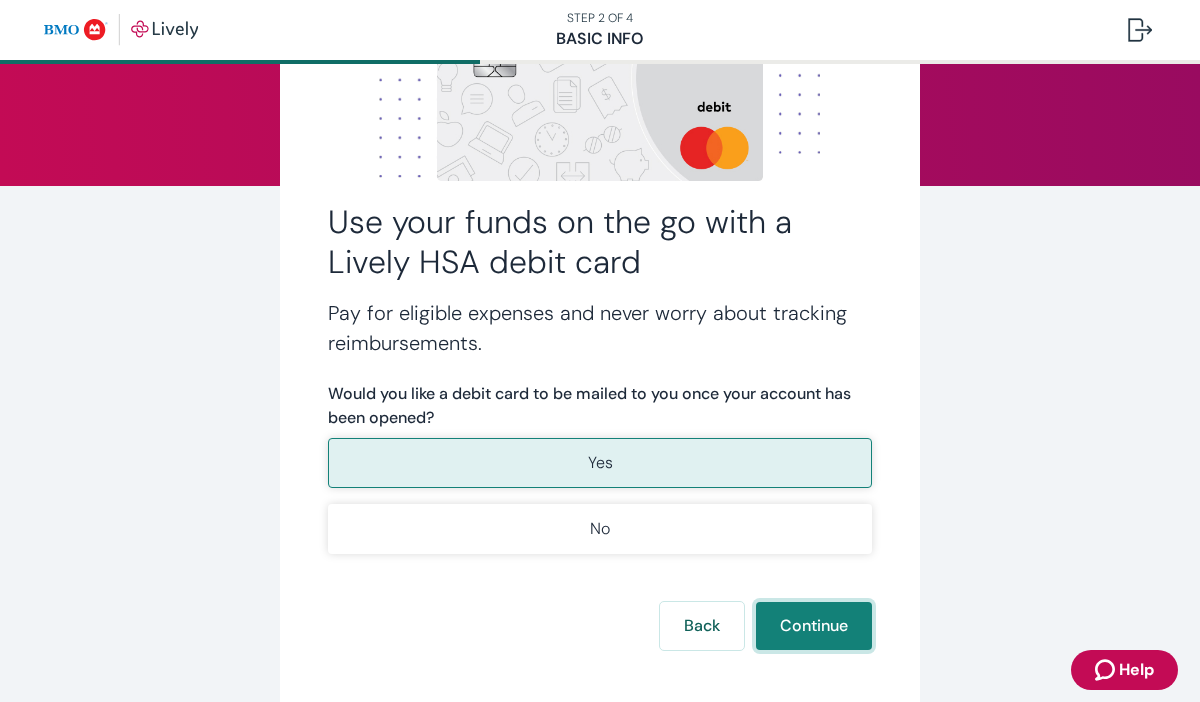 click on "Continue" at bounding box center [814, 626] 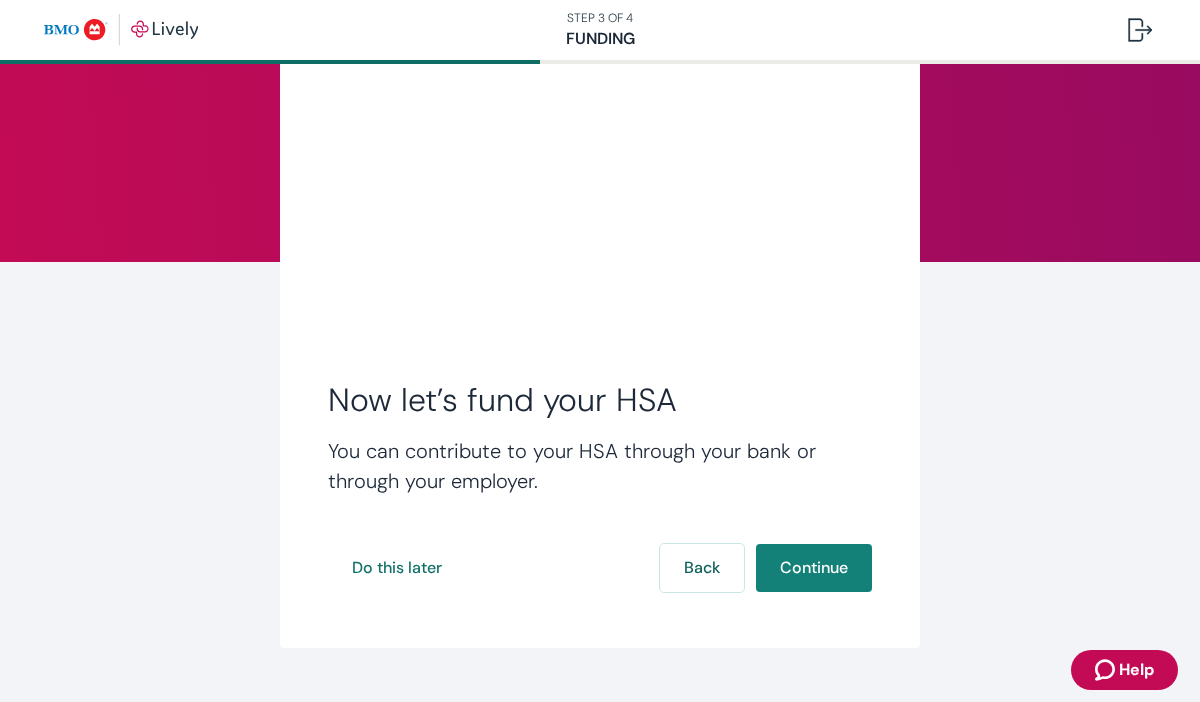 scroll, scrollTop: 115, scrollLeft: 0, axis: vertical 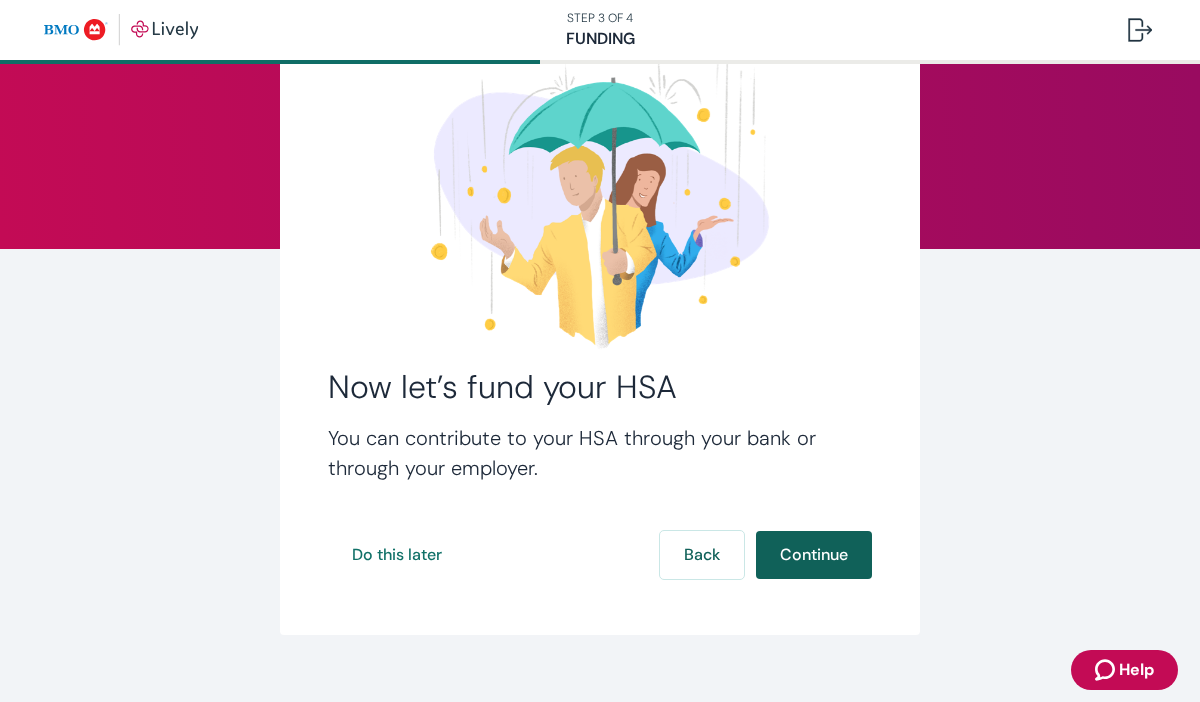 click on "Continue" at bounding box center (814, 555) 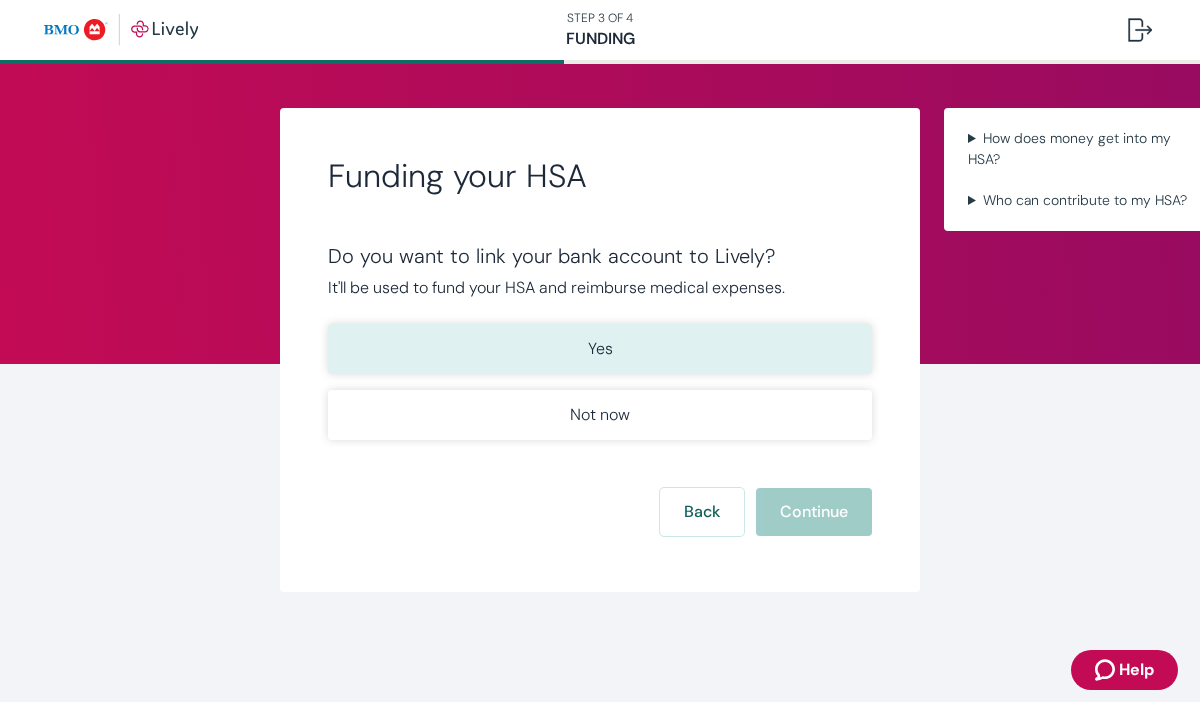click on "Yes" at bounding box center [600, 349] 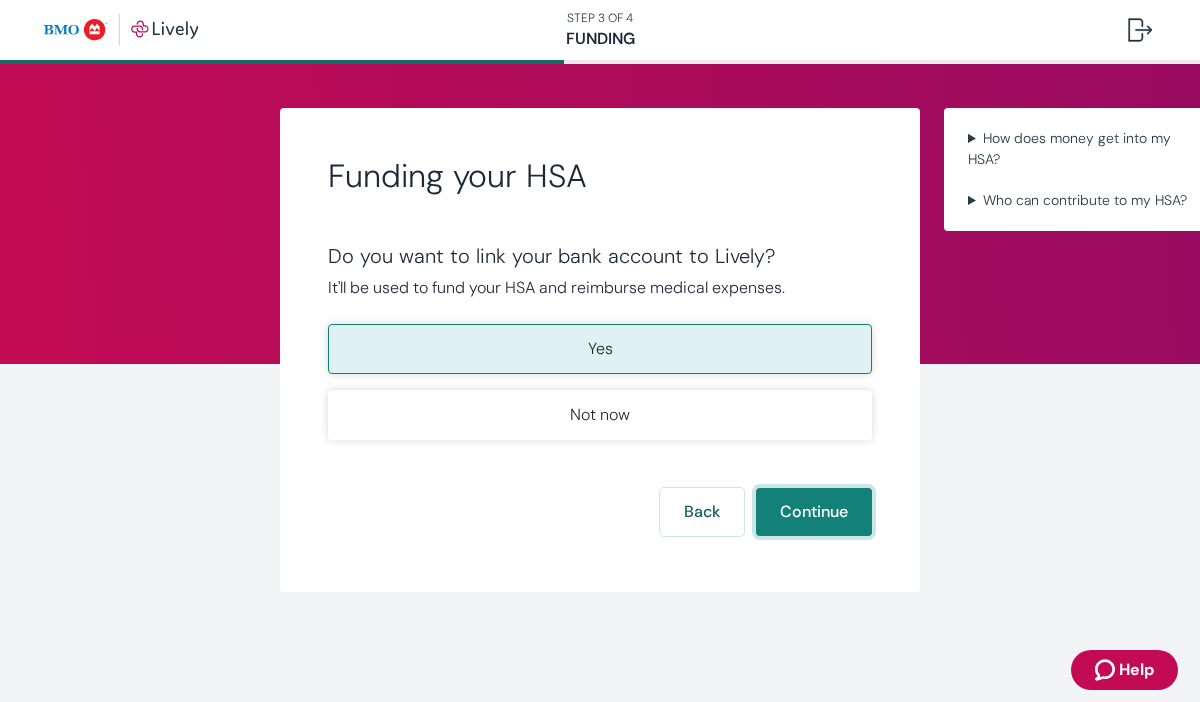 click on "Continue" at bounding box center (814, 512) 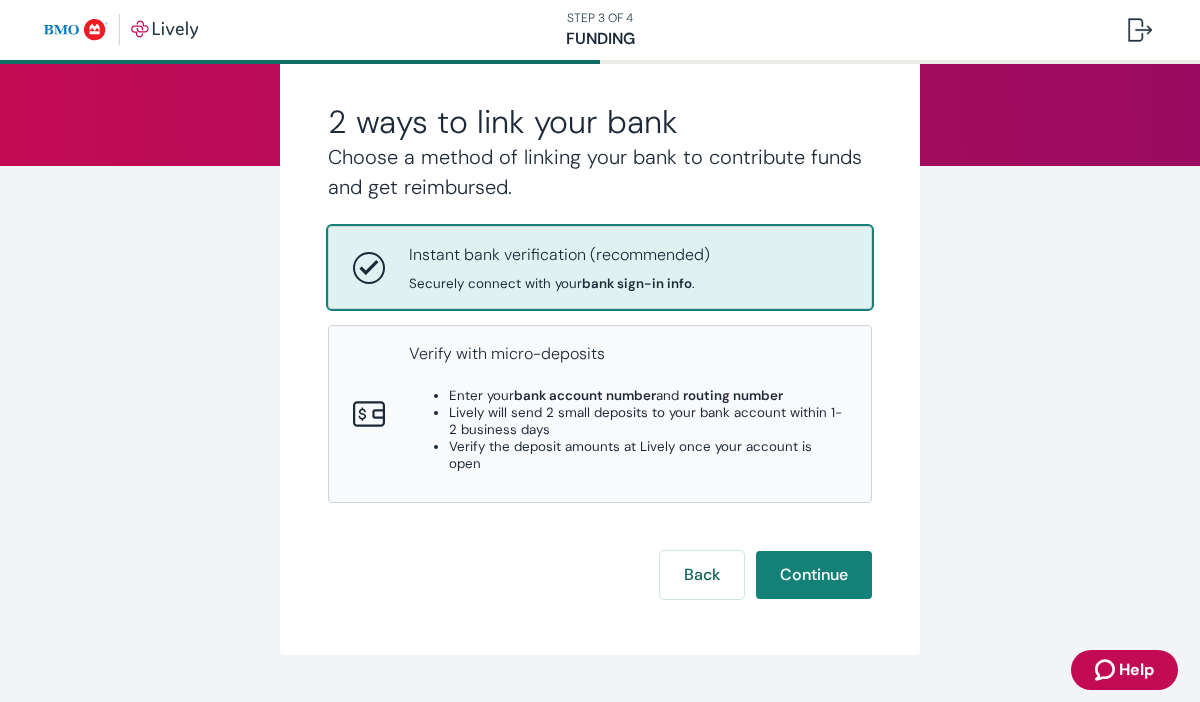 scroll, scrollTop: 210, scrollLeft: 0, axis: vertical 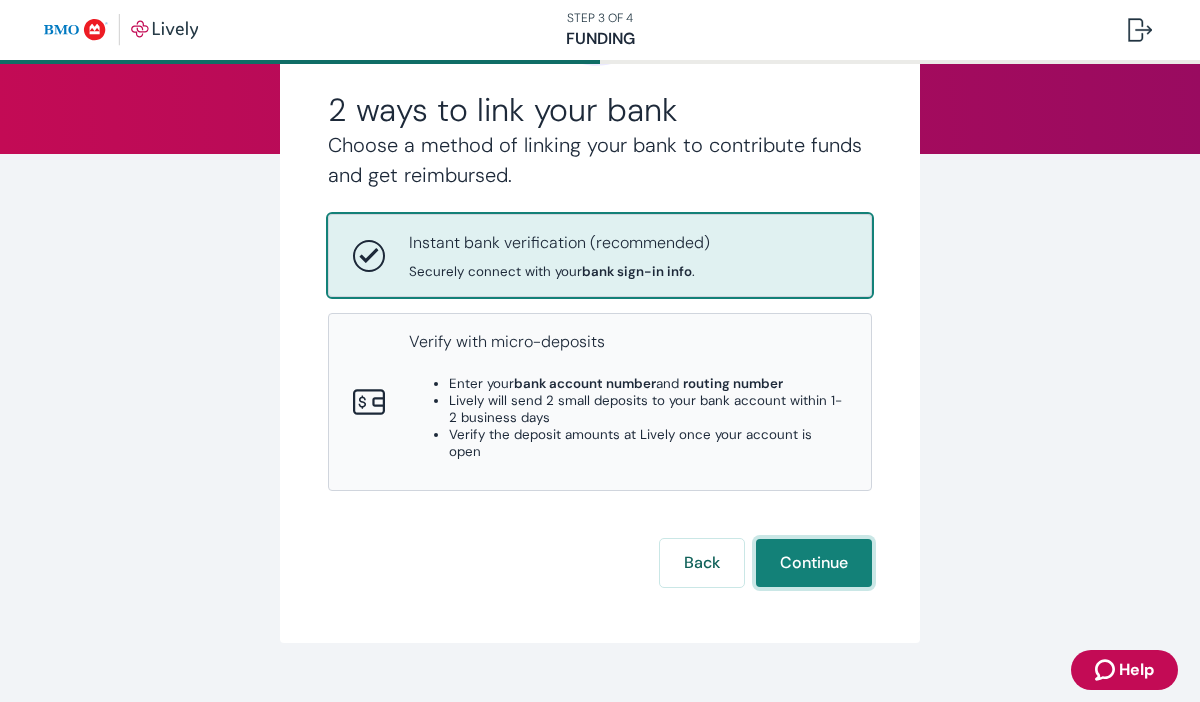 click on "Continue" at bounding box center [814, 563] 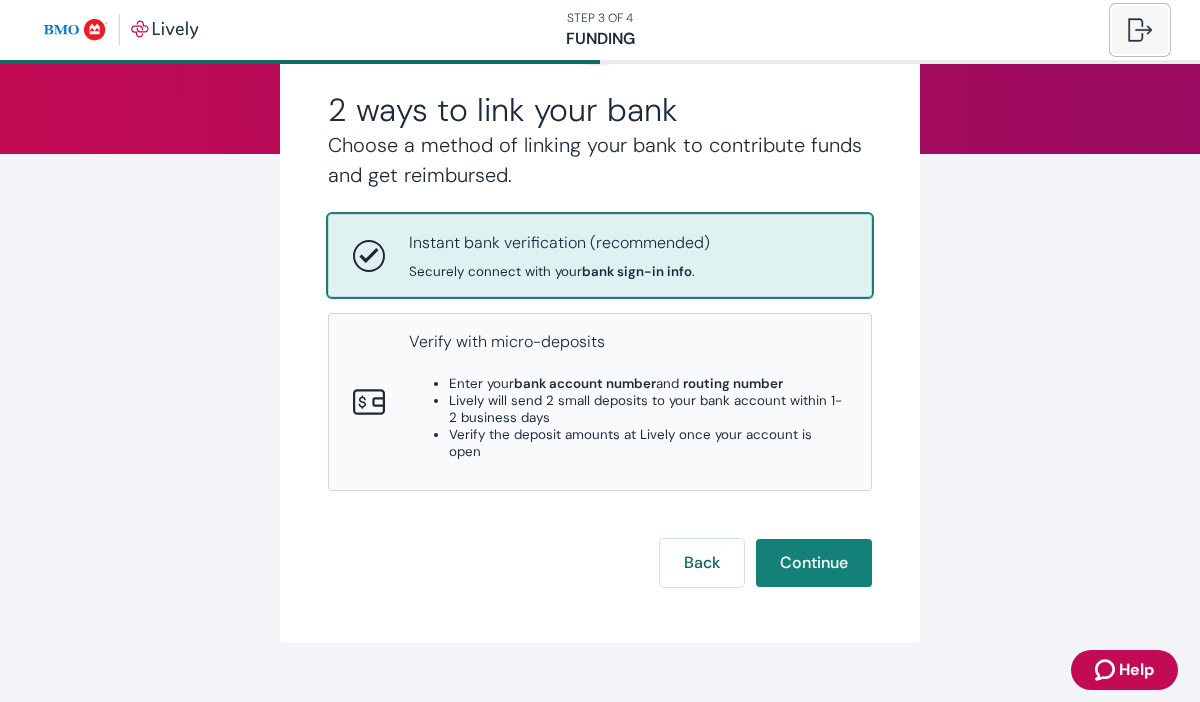click at bounding box center [1140, 30] 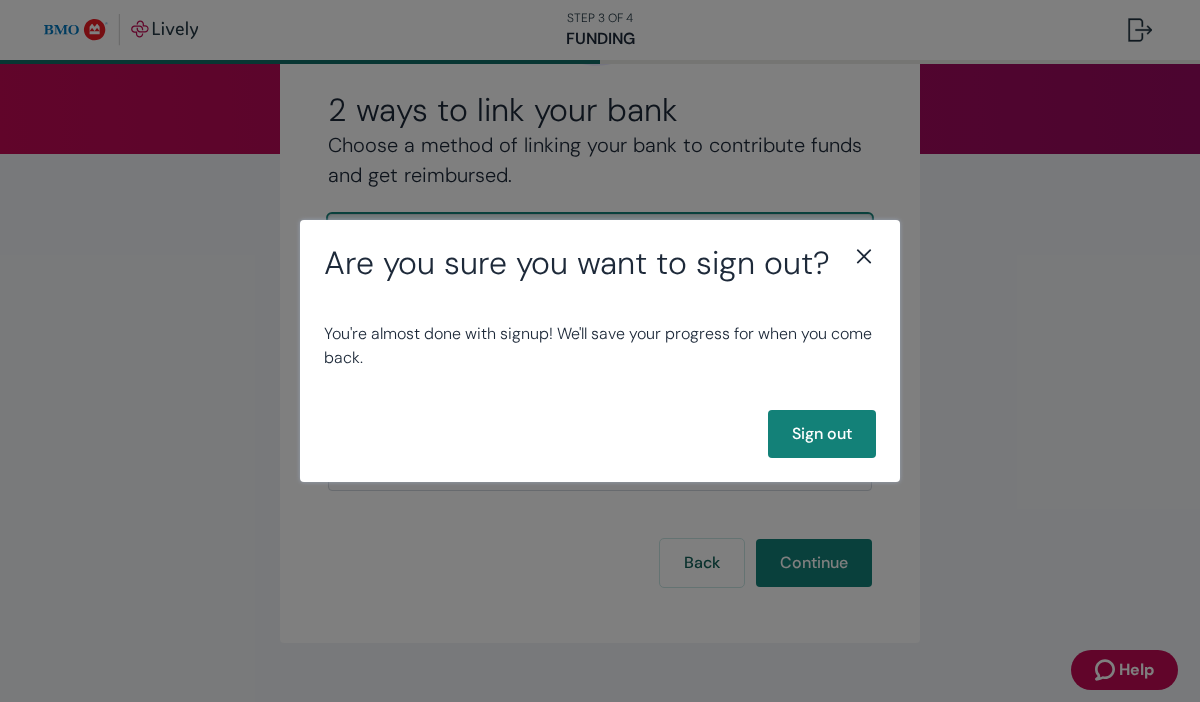 click 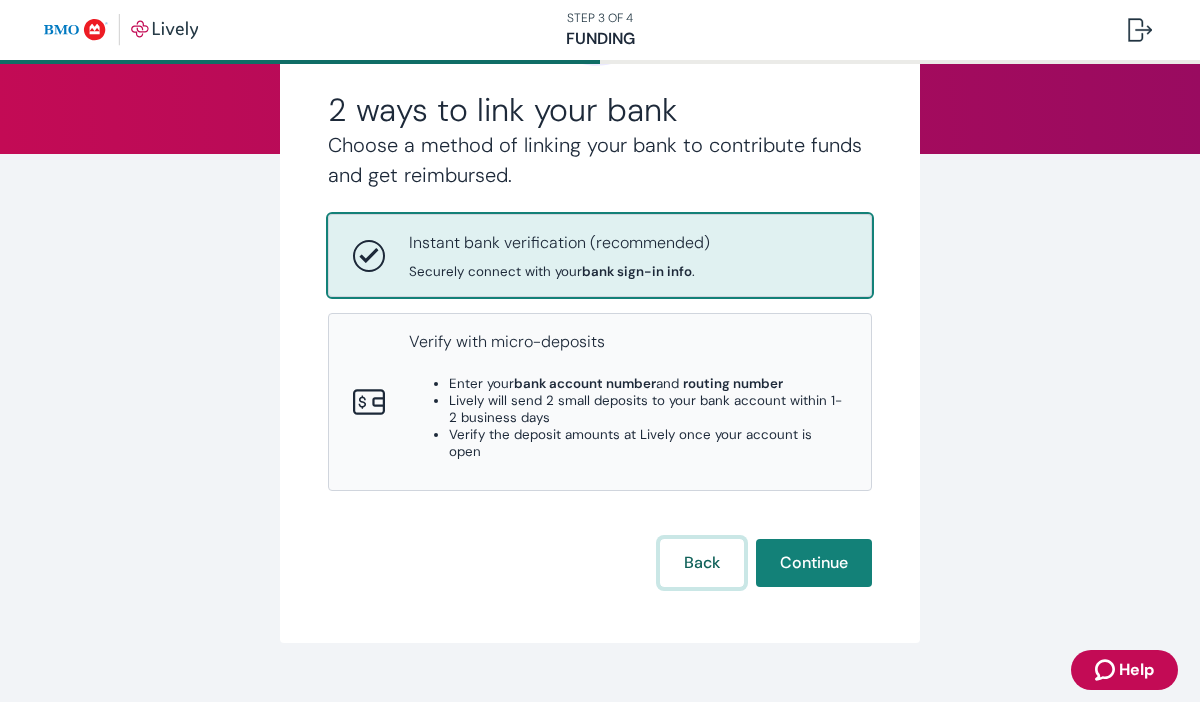 click on "Back" at bounding box center (702, 563) 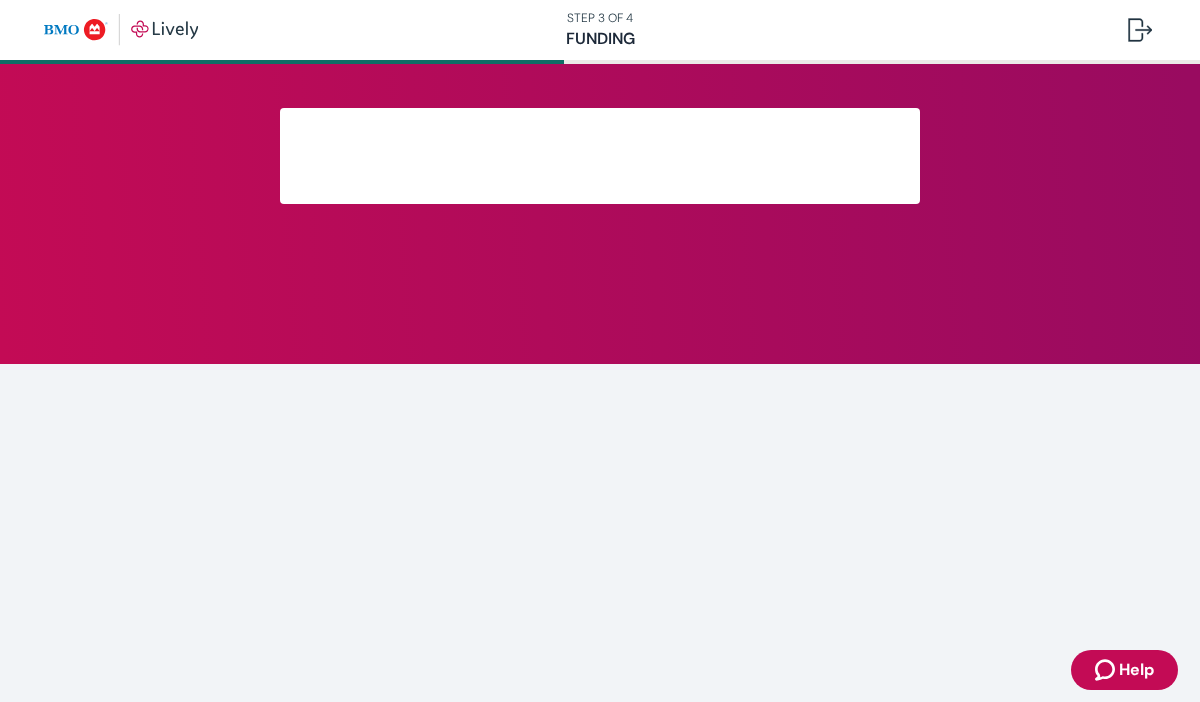 scroll, scrollTop: 0, scrollLeft: 0, axis: both 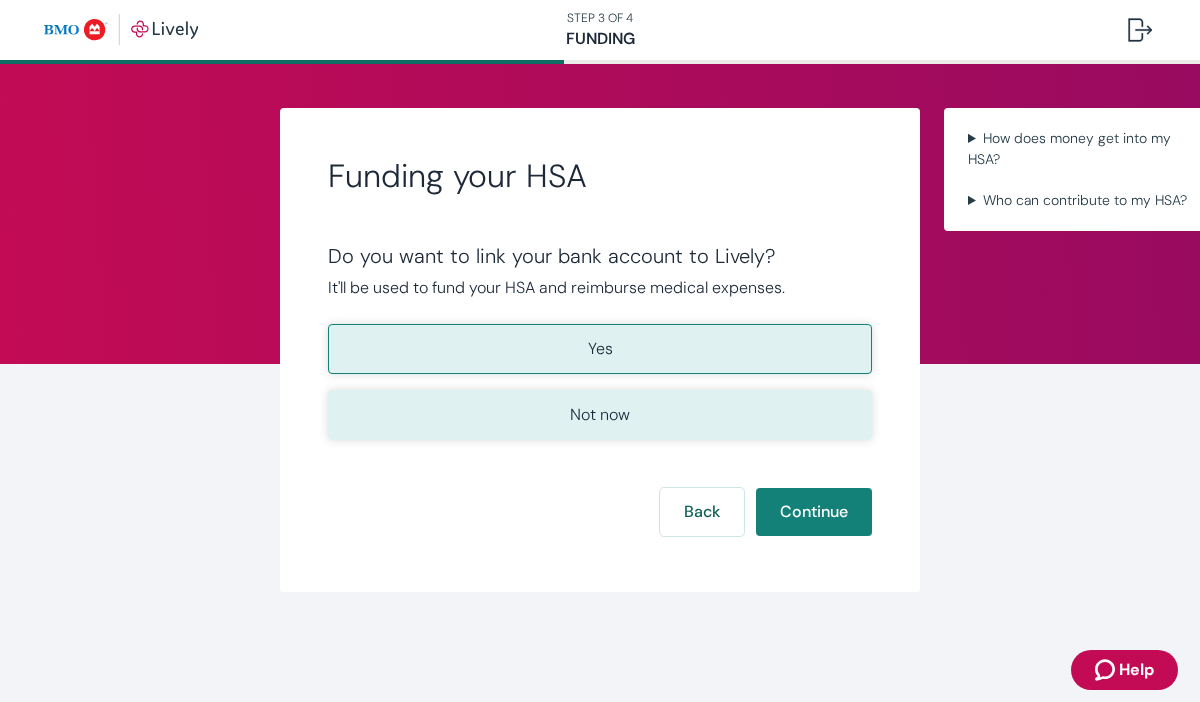 click on "Not now" at bounding box center [600, 415] 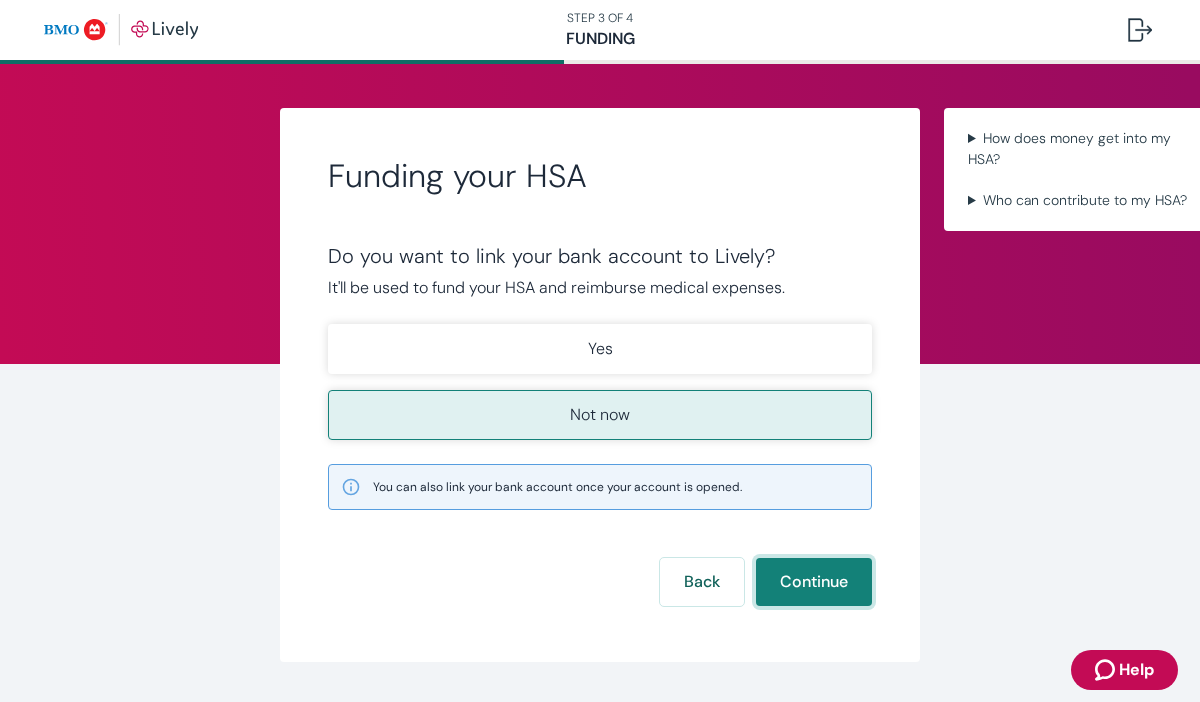 click on "Continue" at bounding box center (814, 582) 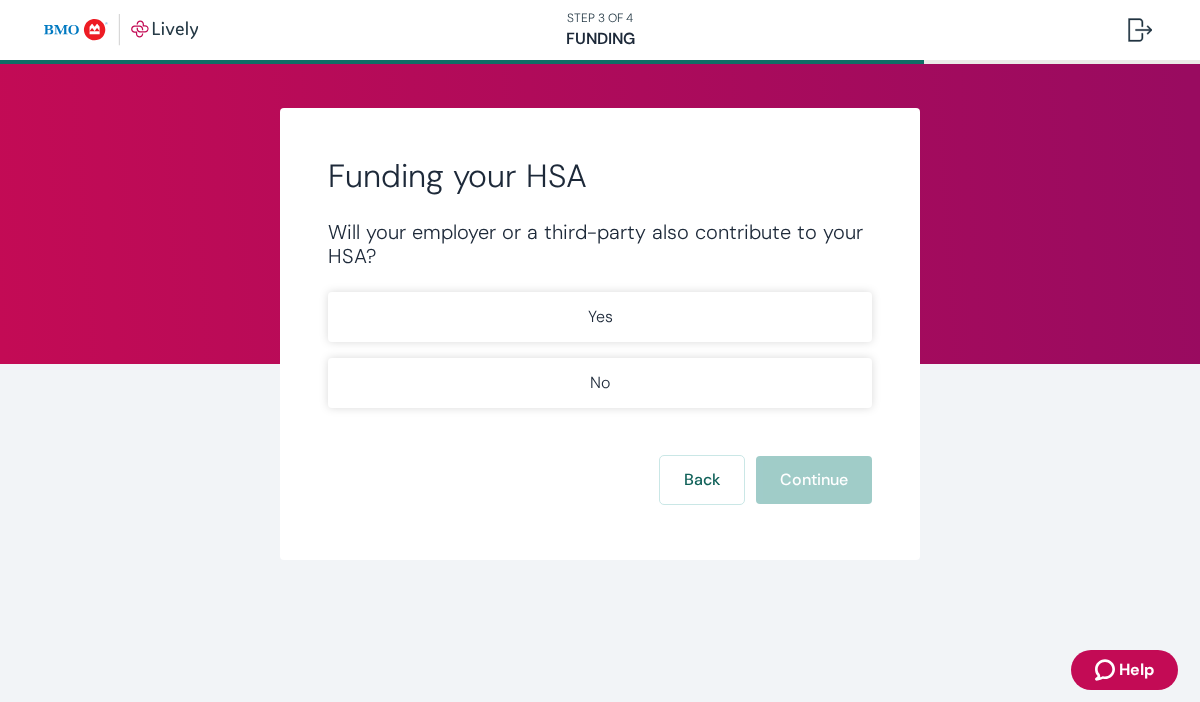click on "Funding your HSA Will your employer or a third-party also contribute to your HSA? Yes No Back Continue" at bounding box center [600, 334] 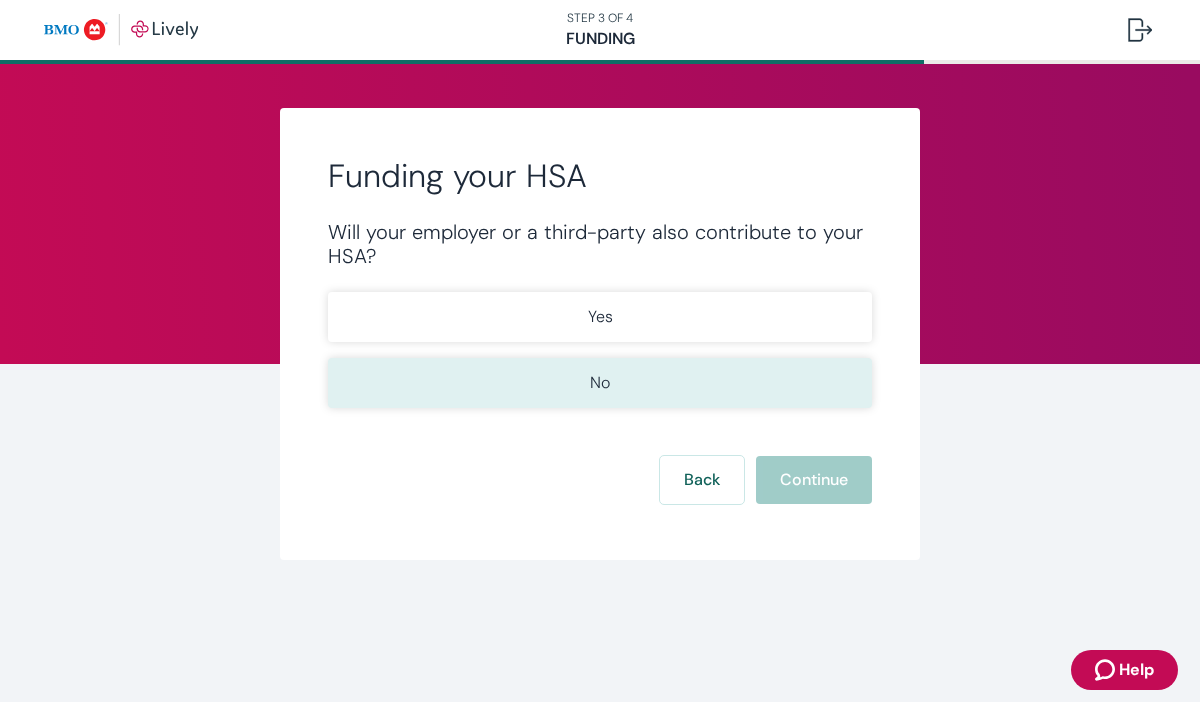 click on "No" at bounding box center [600, 383] 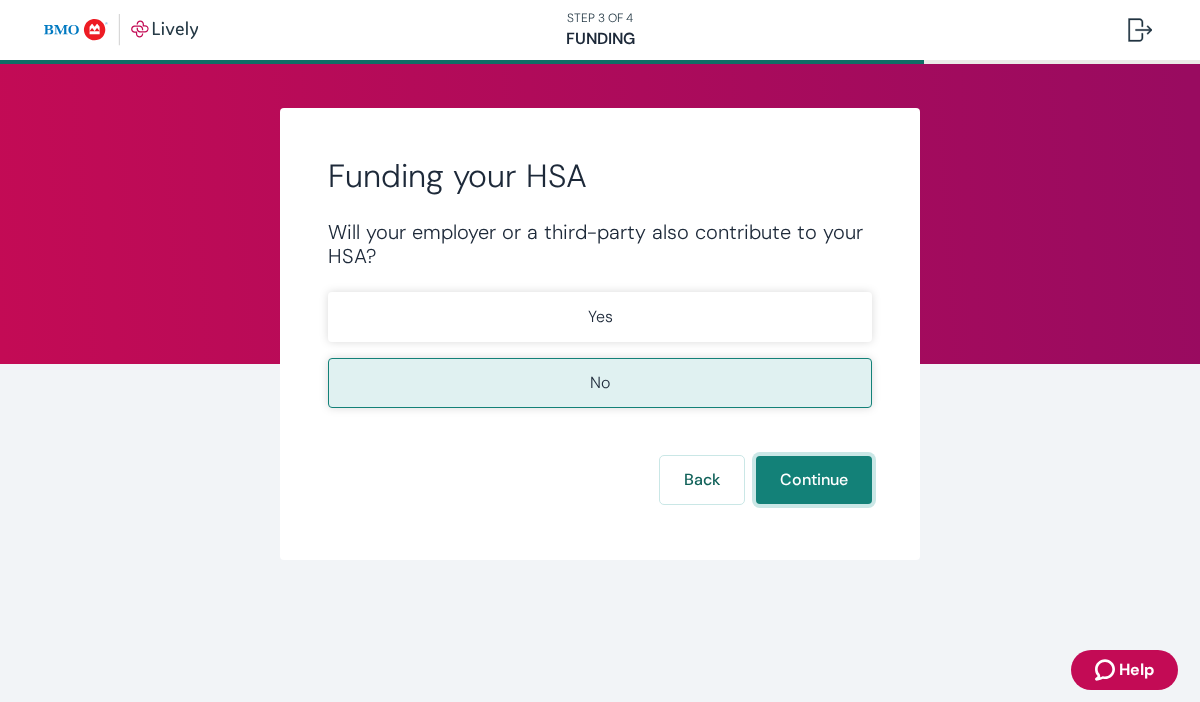 click on "Continue" at bounding box center [814, 480] 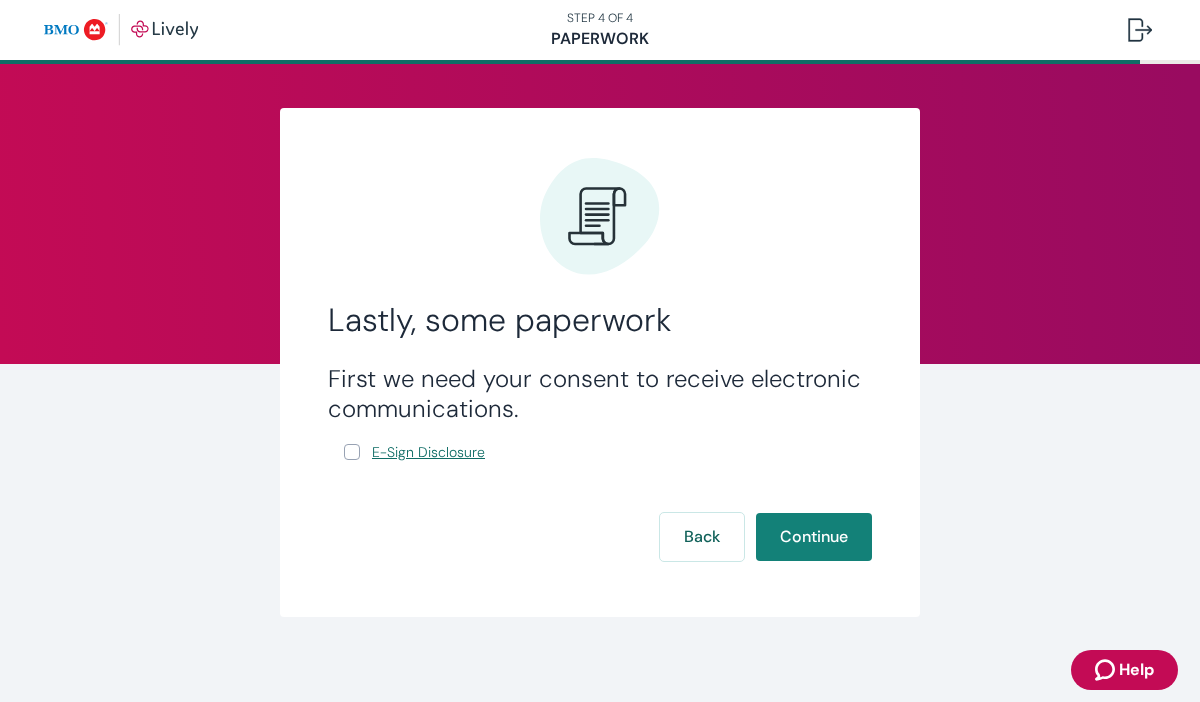 click on "E-Sign Disclosure" at bounding box center (428, 452) 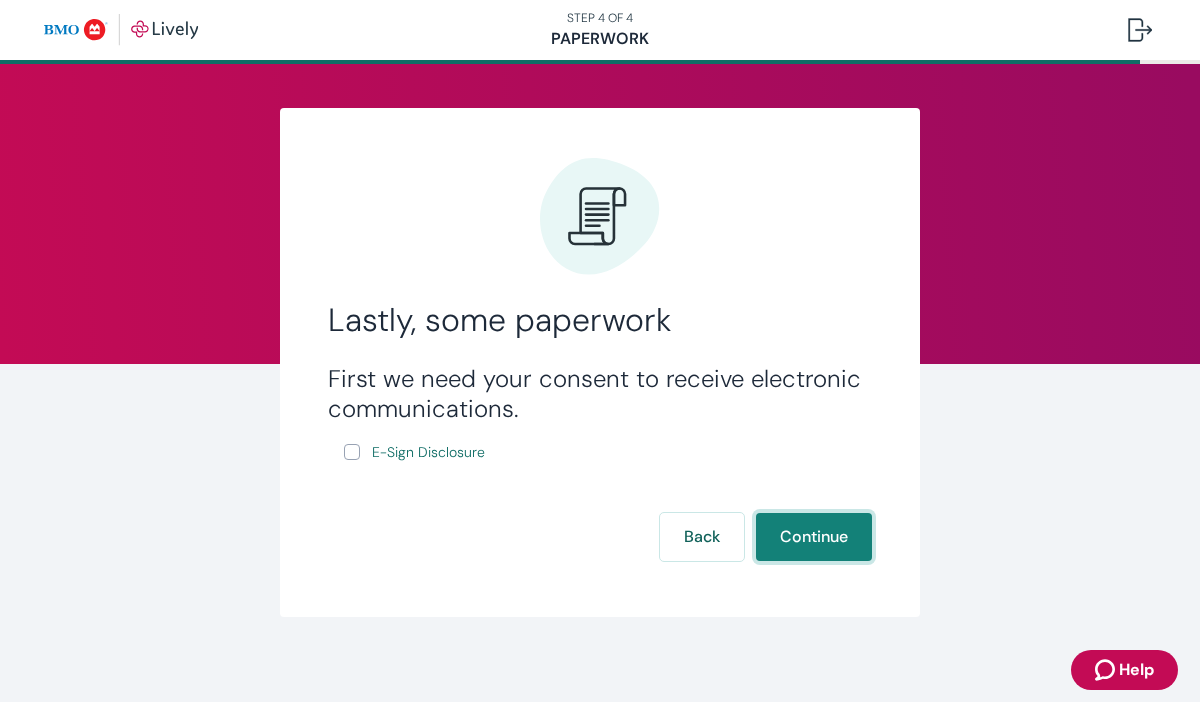 click on "Continue" at bounding box center (814, 537) 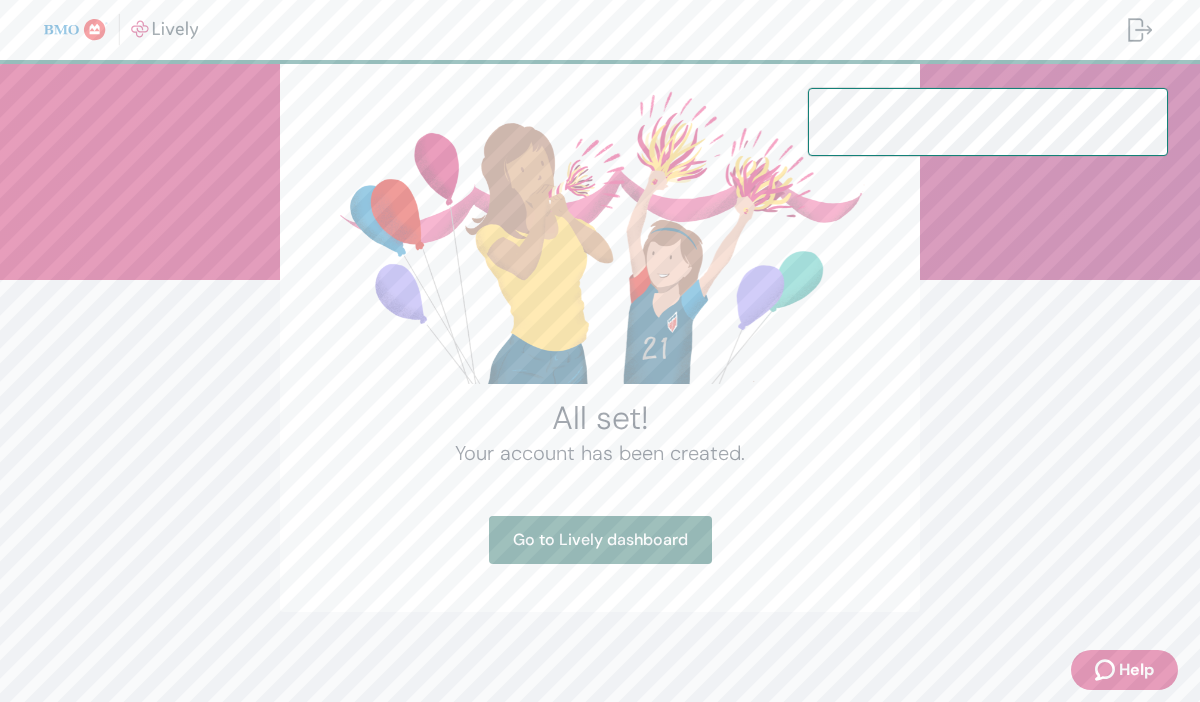 scroll, scrollTop: 85, scrollLeft: 0, axis: vertical 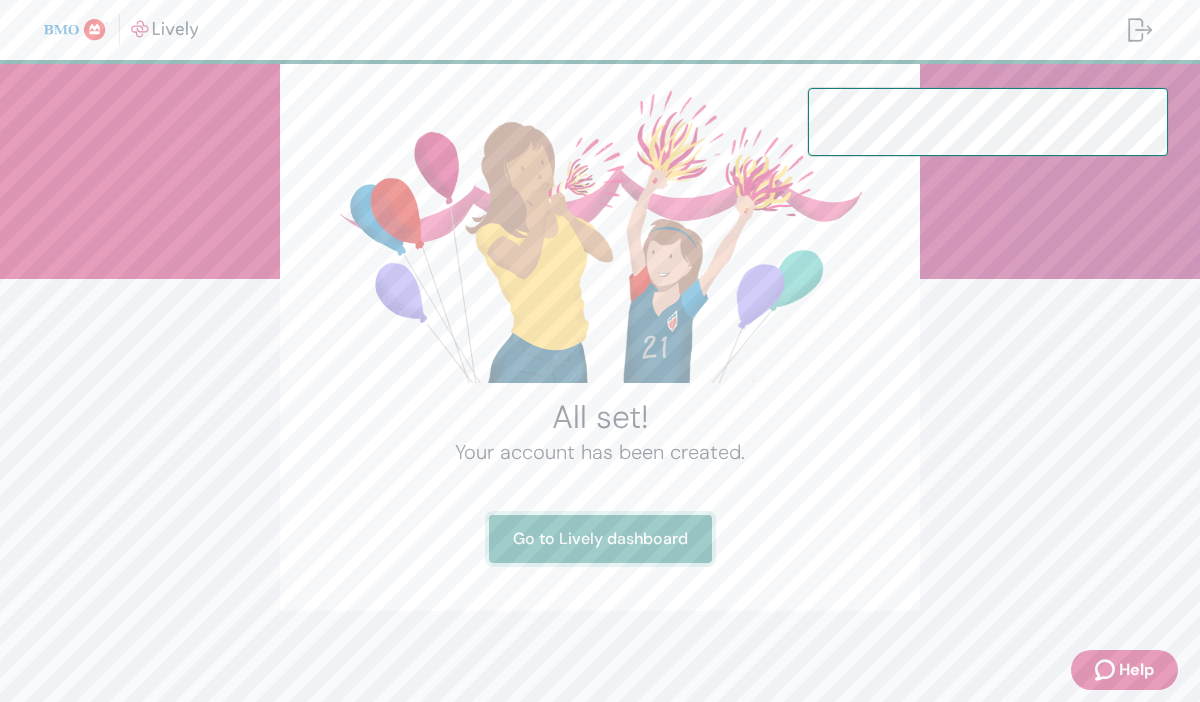 click on "Go to Lively dashboard" at bounding box center [600, 539] 